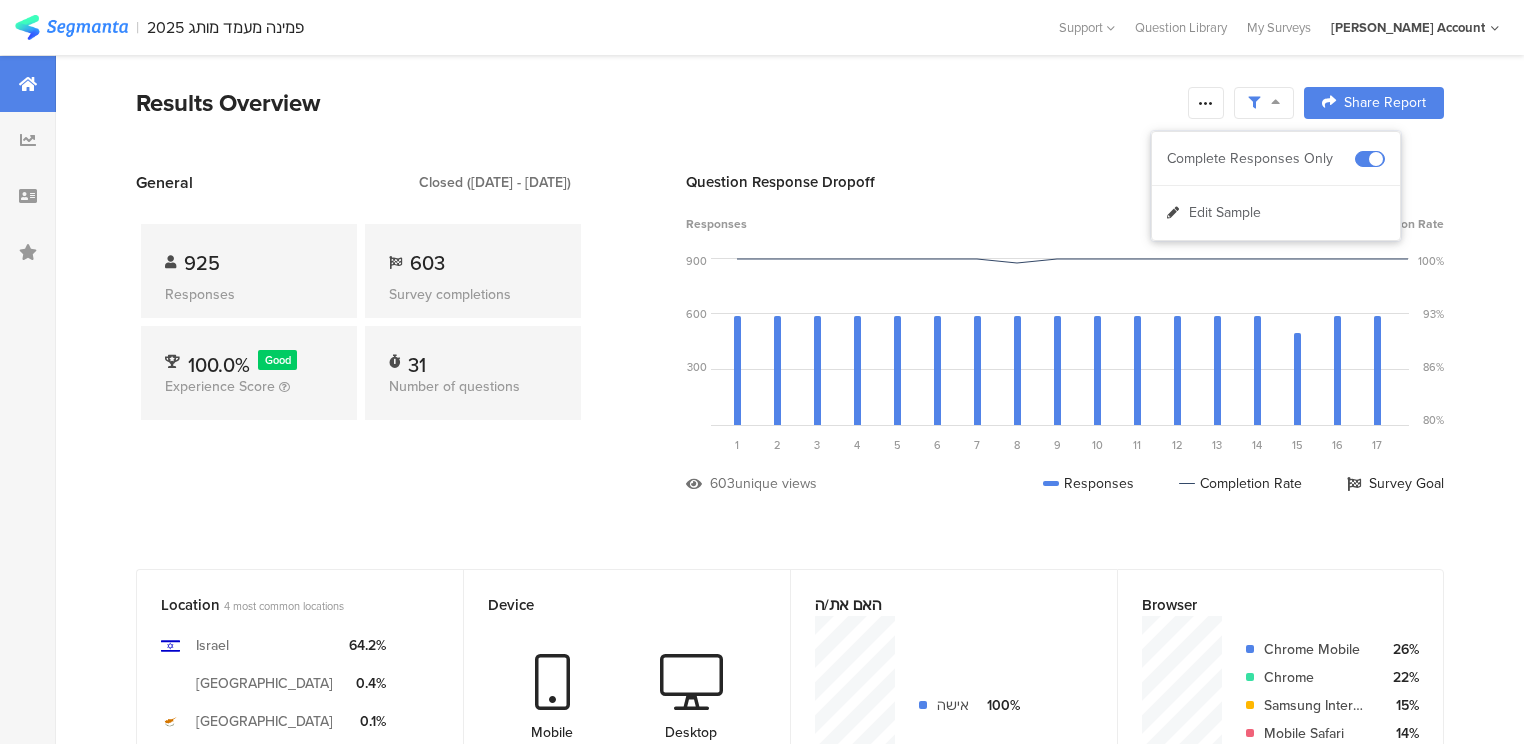 scroll, scrollTop: 880, scrollLeft: 0, axis: vertical 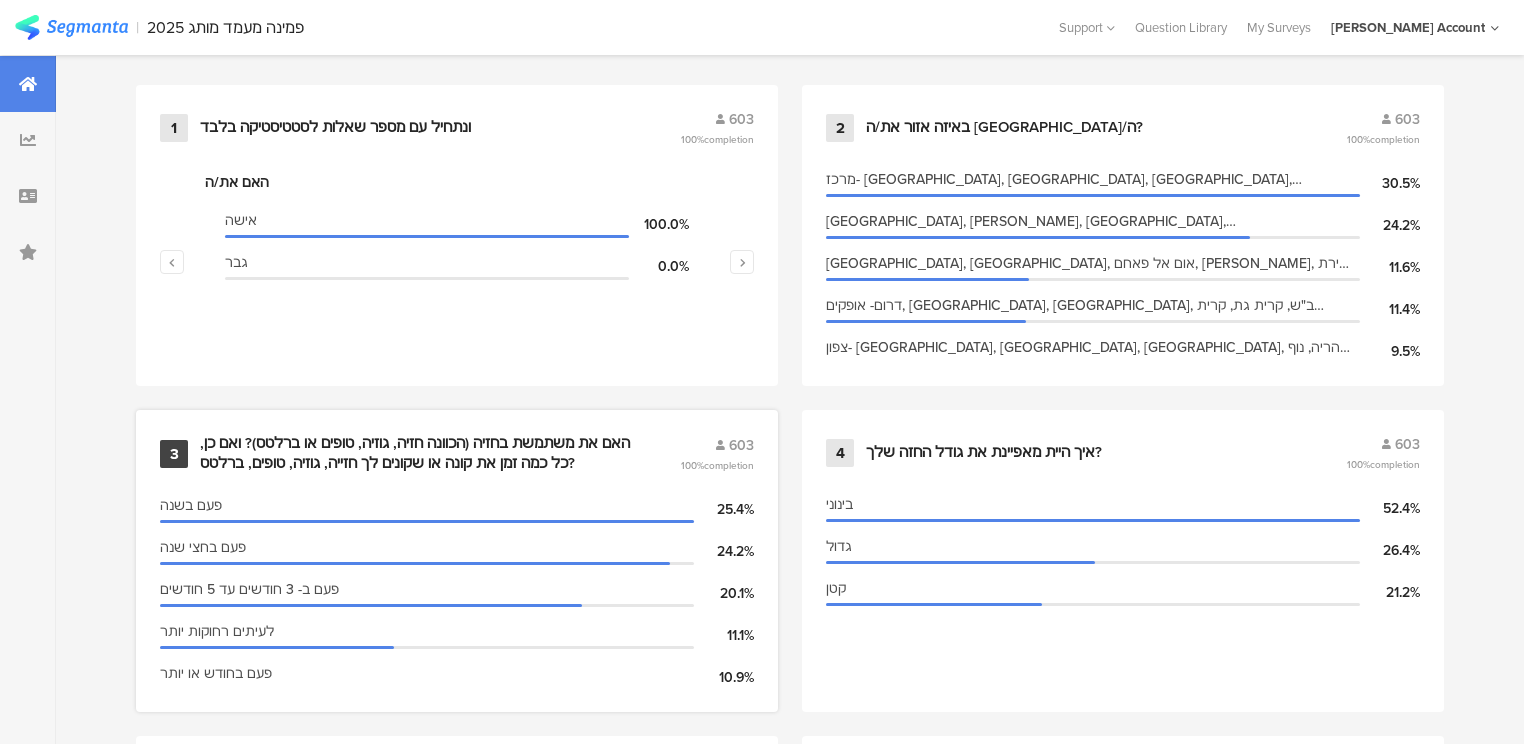 click on "האם את משתמשת בחזיה (הכוונה חזיה, גוזיה, טופים או ברלטס)? ואם כן, כל כמה זמן את קונה או שקונים לך חזייה, גוזיה, טופים, ברלטס?" at bounding box center (416, 453) 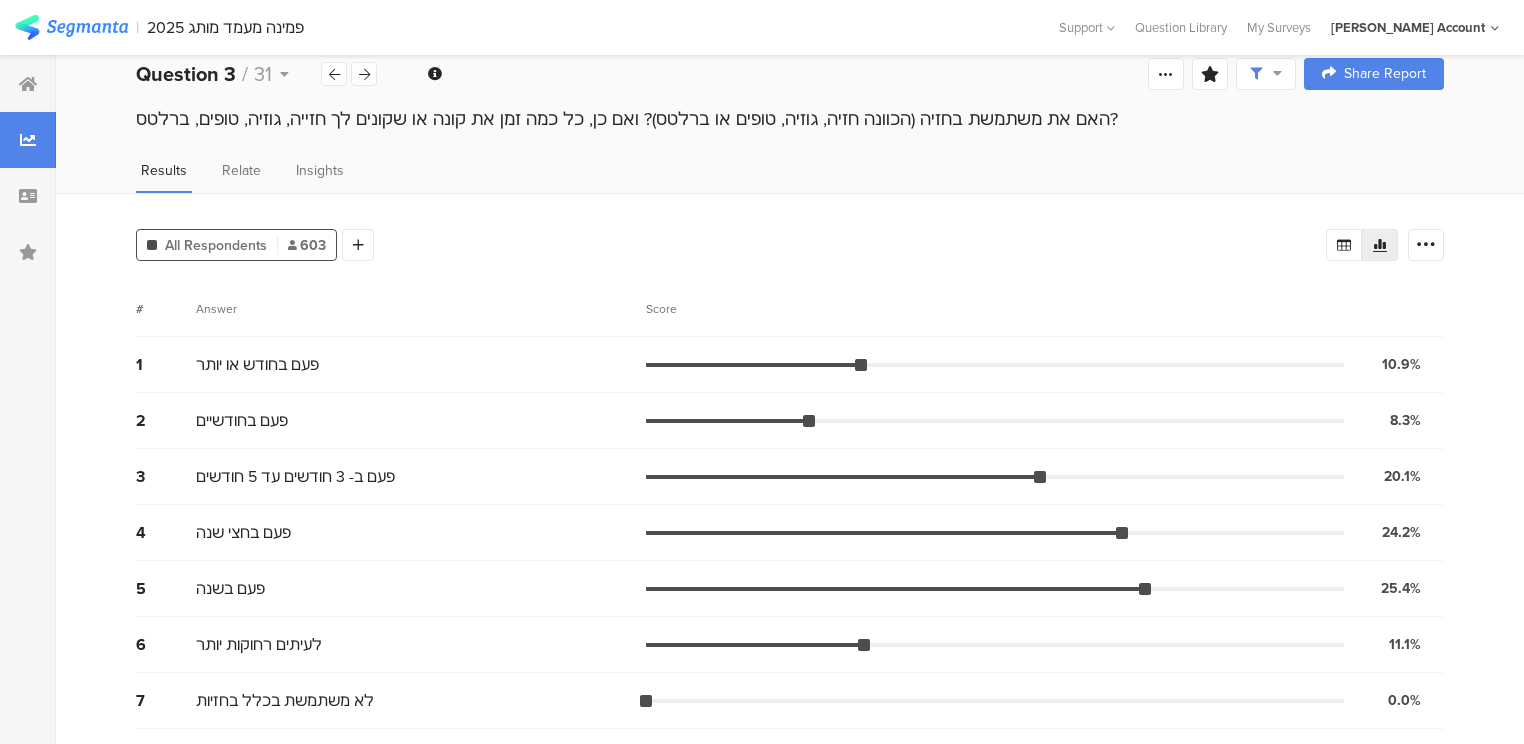 scroll, scrollTop: 0, scrollLeft: 0, axis: both 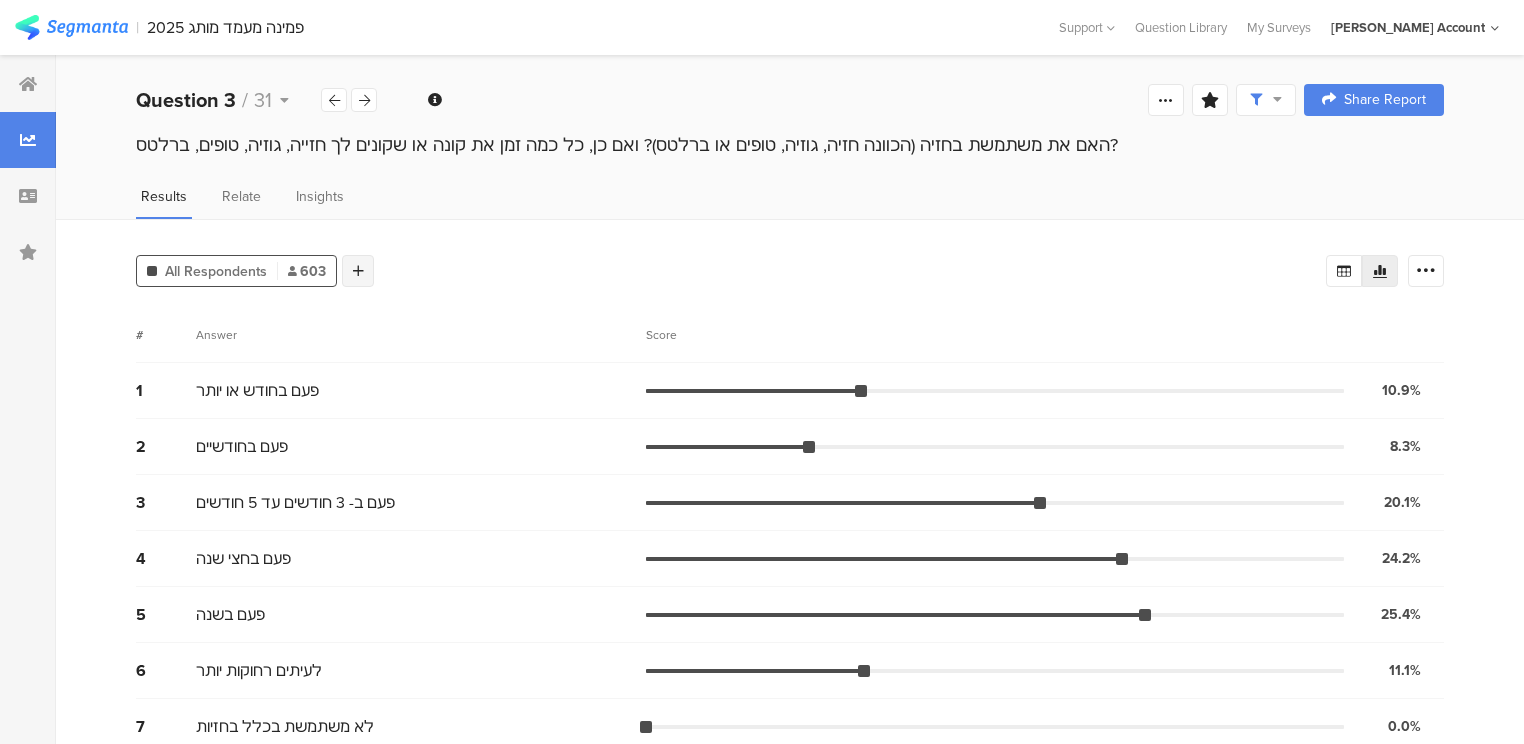 click at bounding box center (358, 271) 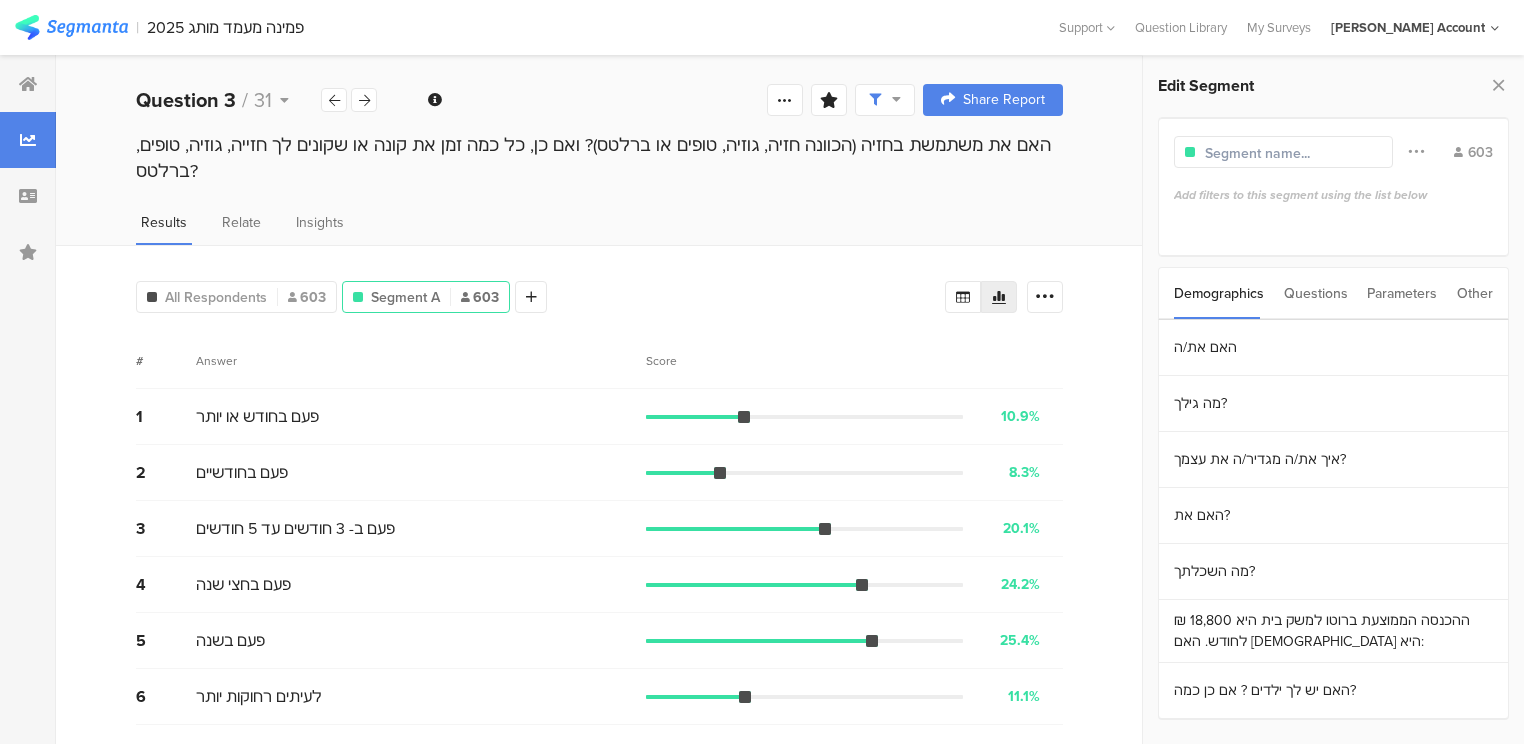 click on "Questions" at bounding box center (1316, 293) 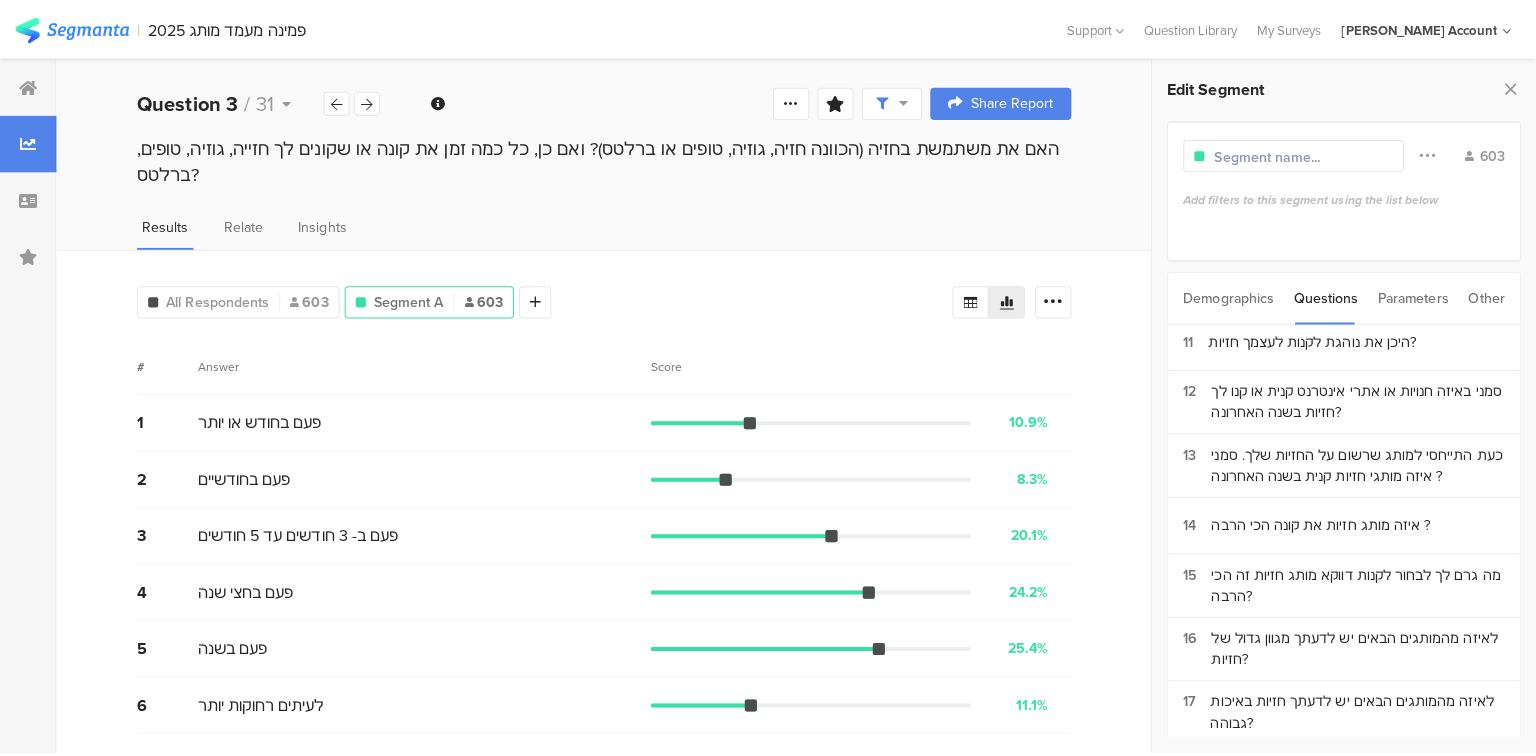 scroll, scrollTop: 720, scrollLeft: 0, axis: vertical 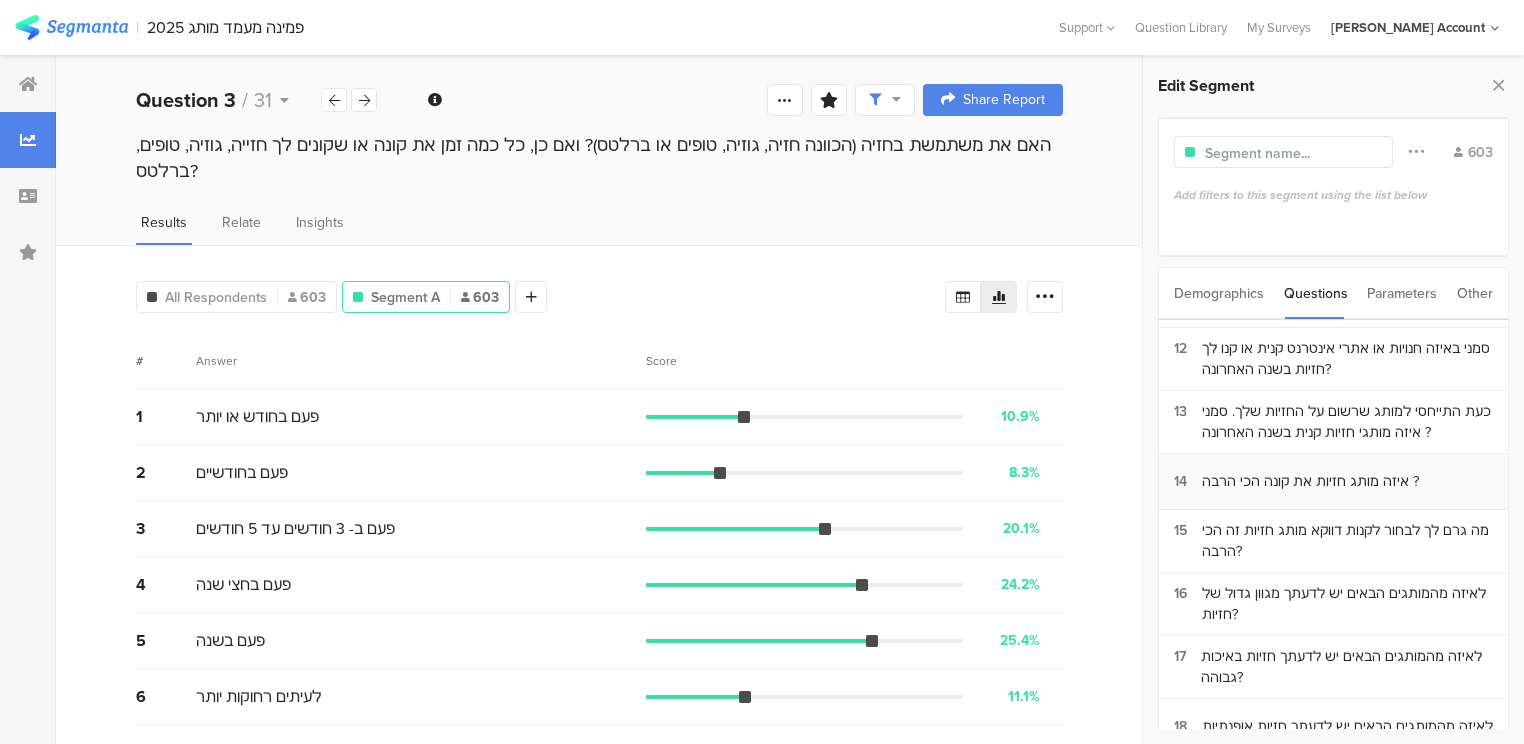 click on "איזה מותג חזיות את קונה הכי הרבה ?" at bounding box center (1310, 481) 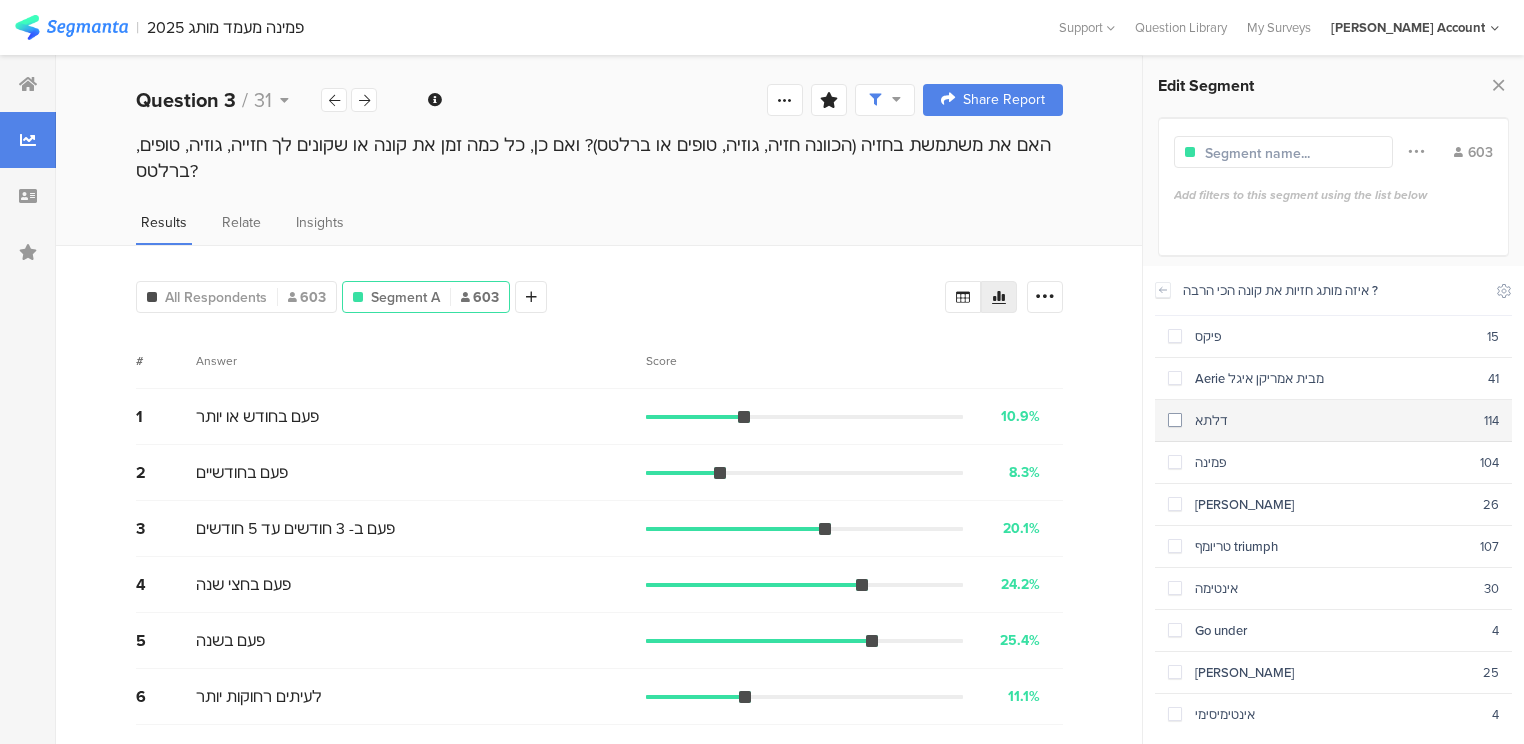 click on "דלתא
114" at bounding box center (1333, 421) 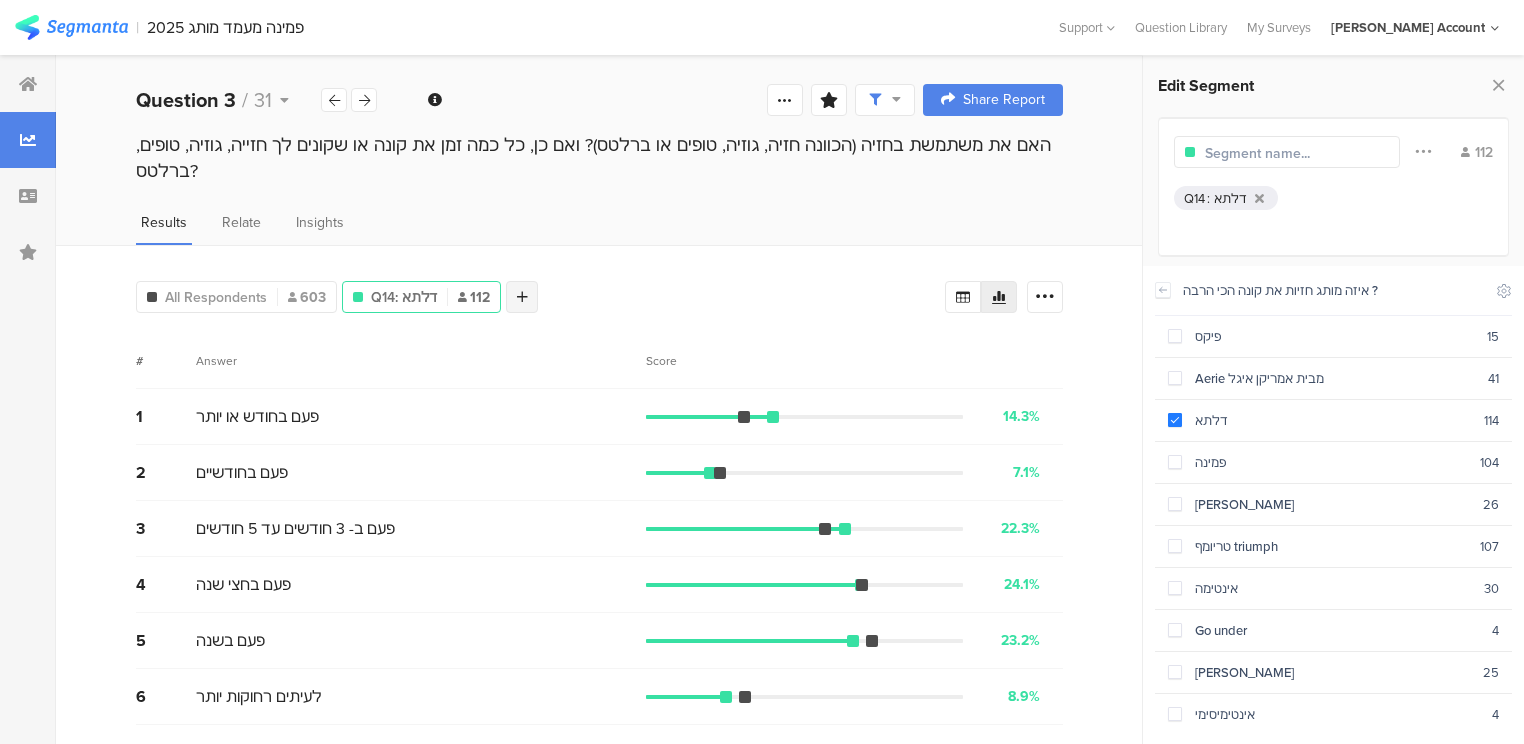 click at bounding box center (522, 297) 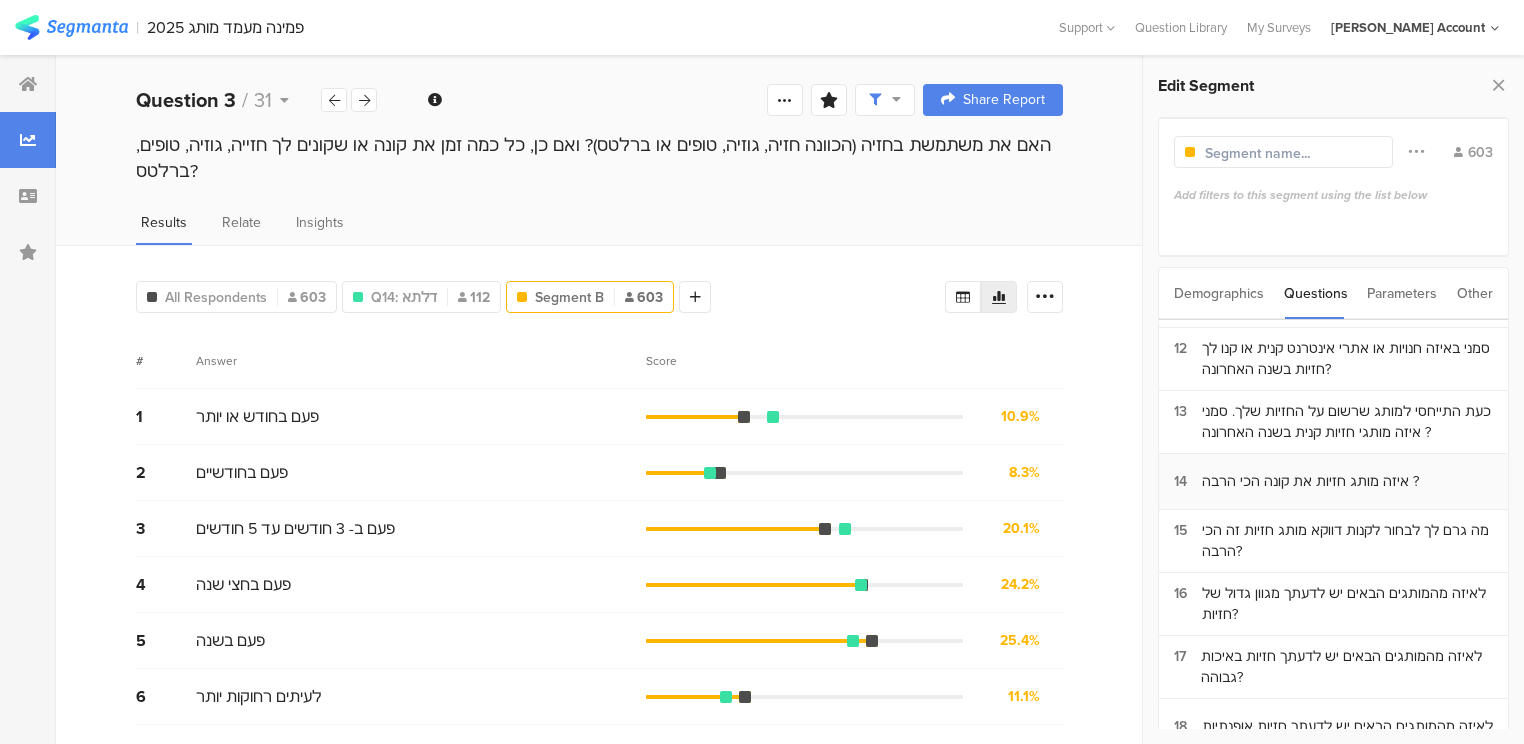 click on "14   איזה מותג חזיות את קונה הכי הרבה ?" at bounding box center (1333, 482) 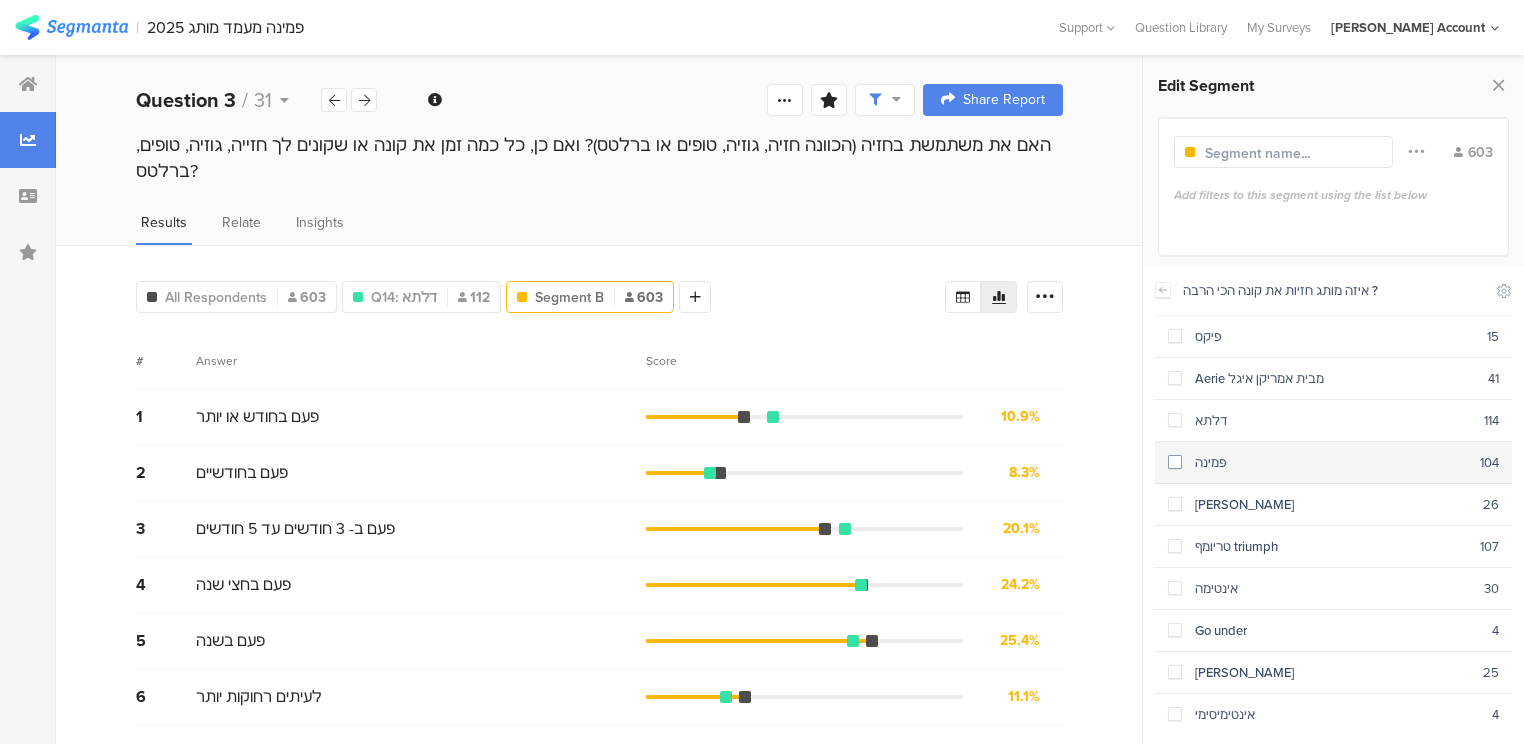 click on "פמינה" at bounding box center [1331, 462] 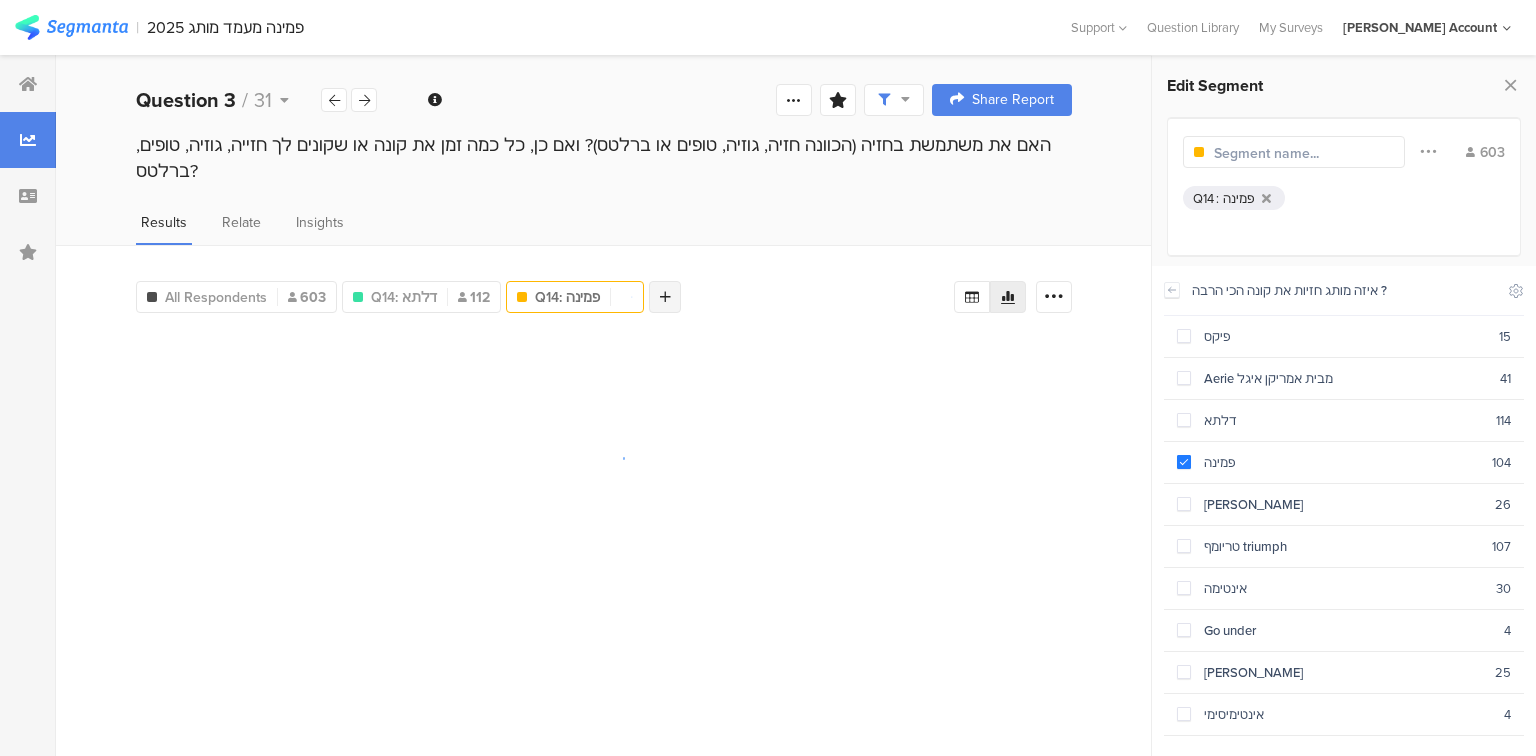 click at bounding box center [665, 297] 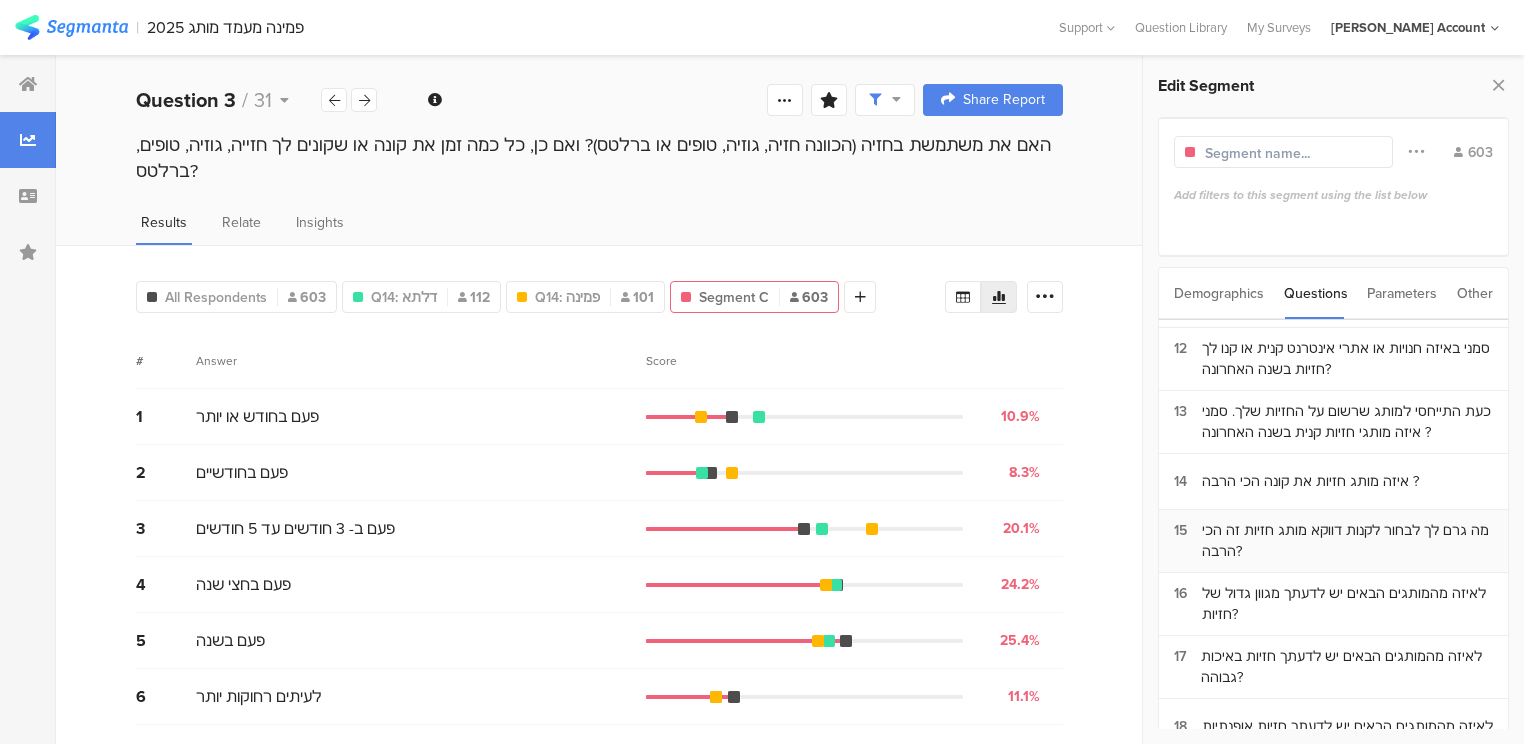 click on "מה גרם לך לבחור לקנות דווקא מותג חזיות זה הכי הרבה?" at bounding box center [1347, 541] 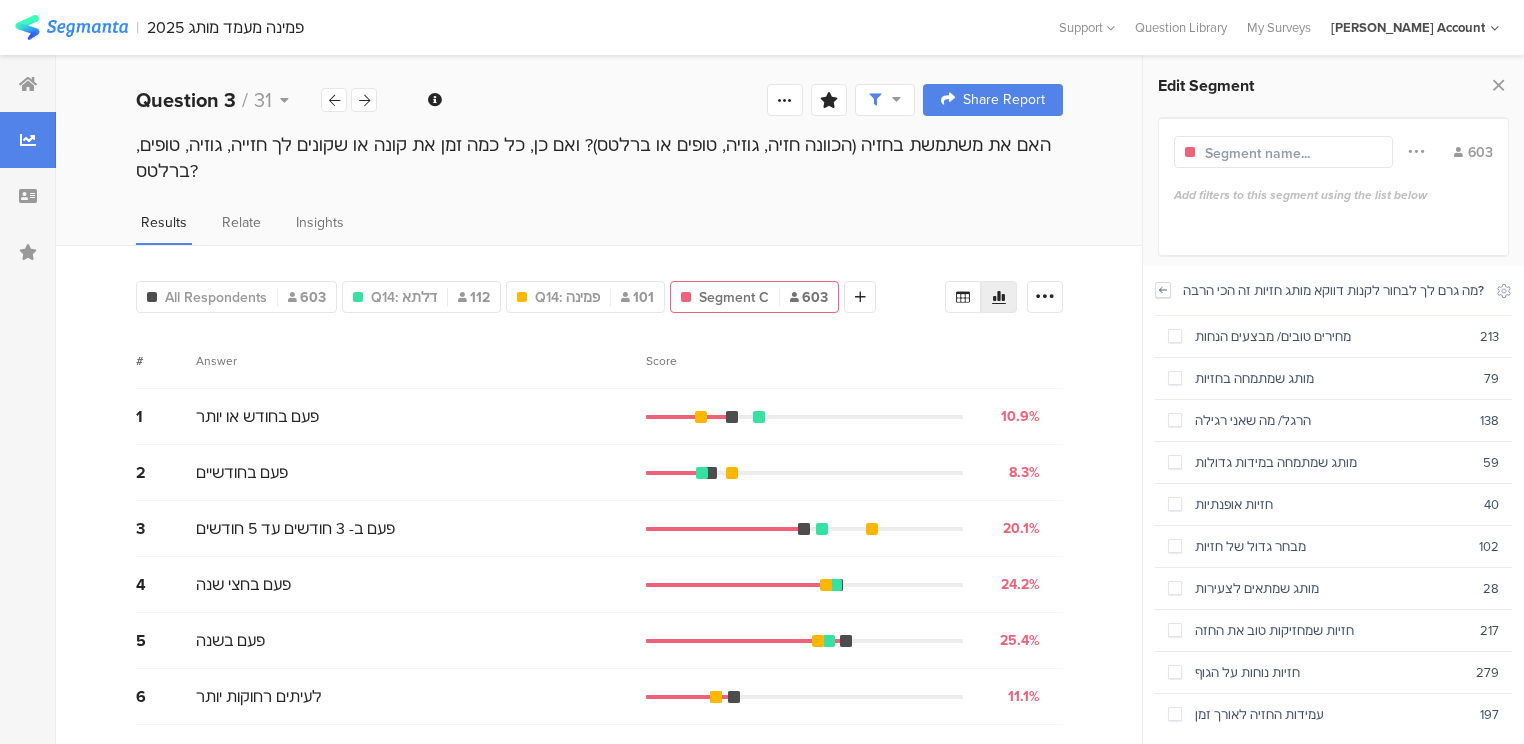 click 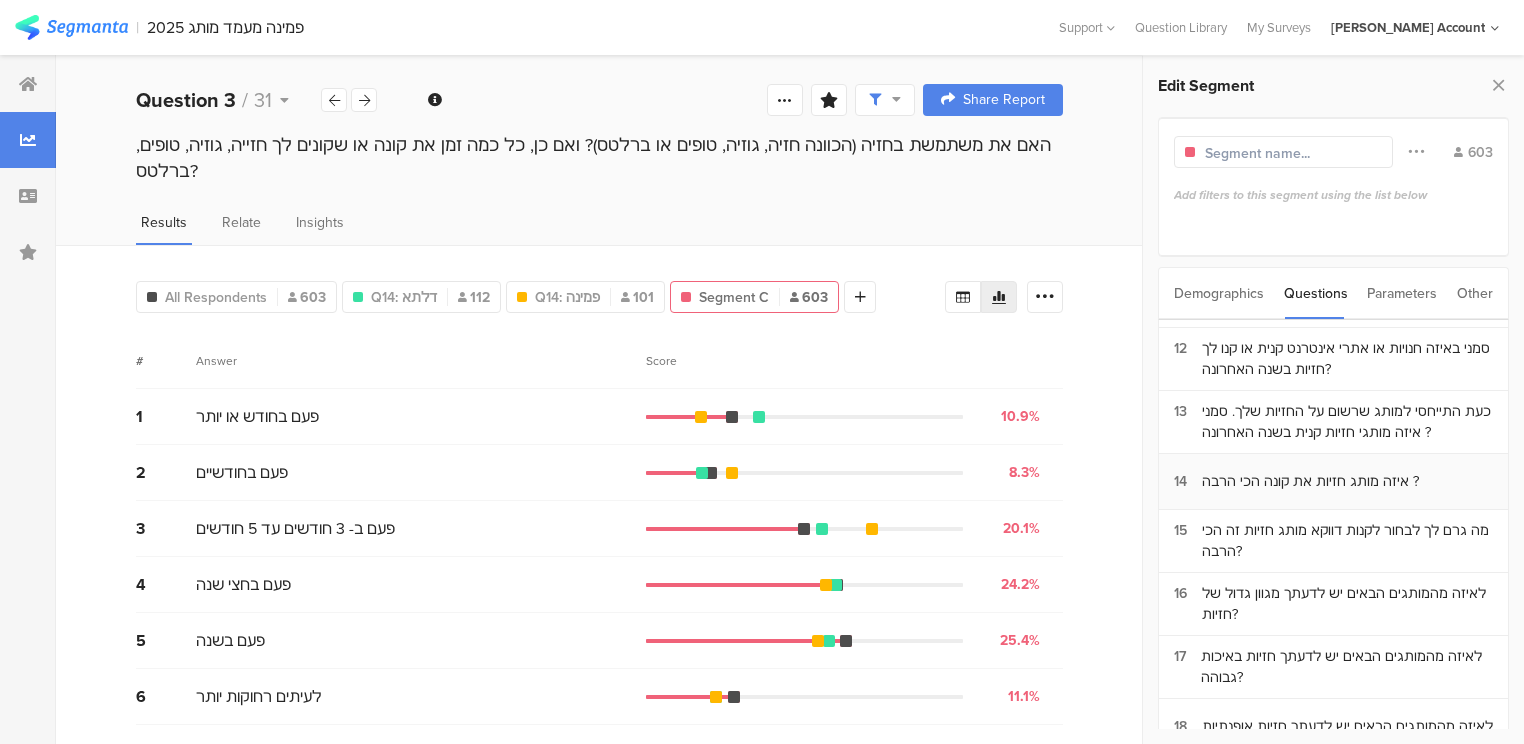 click on "איזה מותג חזיות את קונה הכי הרבה ?" at bounding box center (1310, 481) 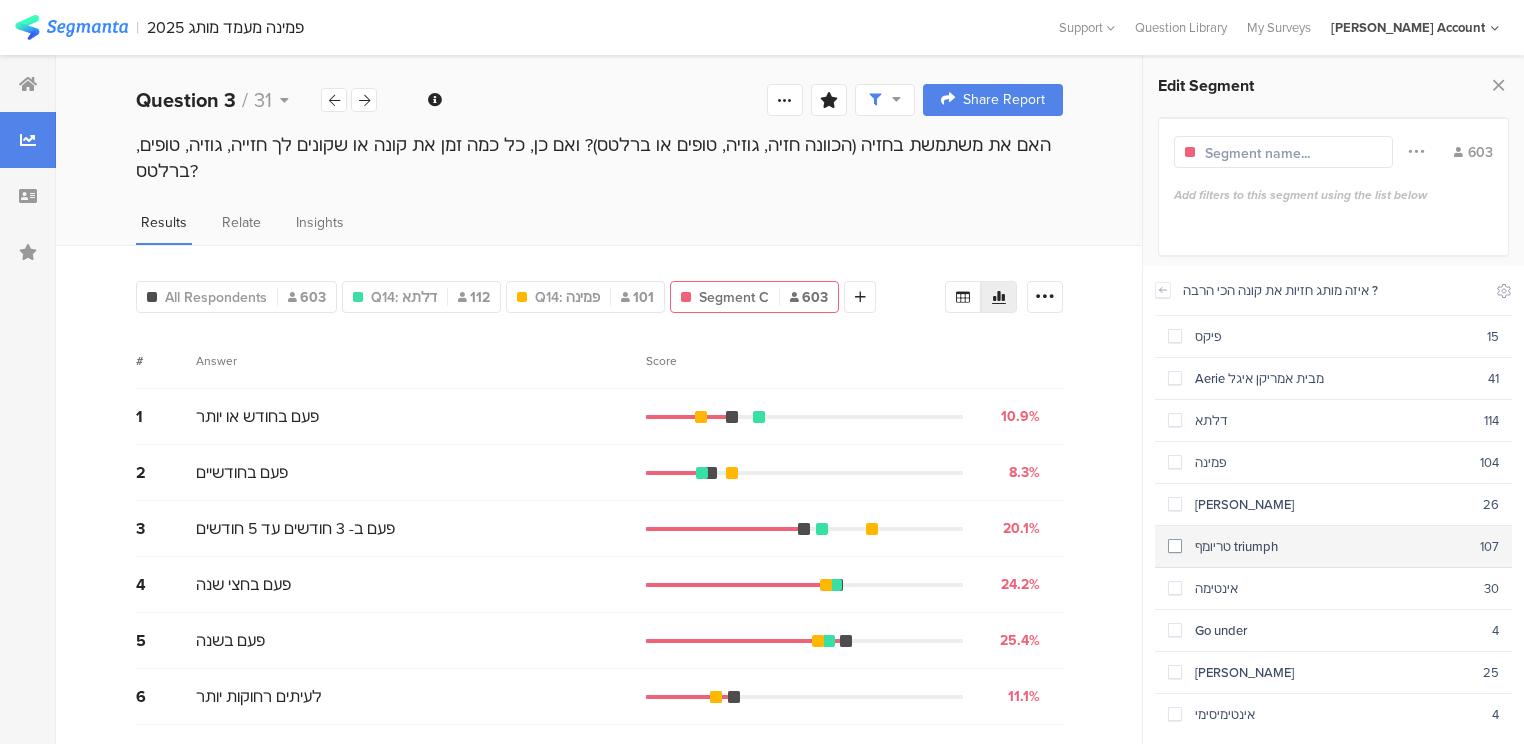 click on "טריומף triumph" at bounding box center (1331, 546) 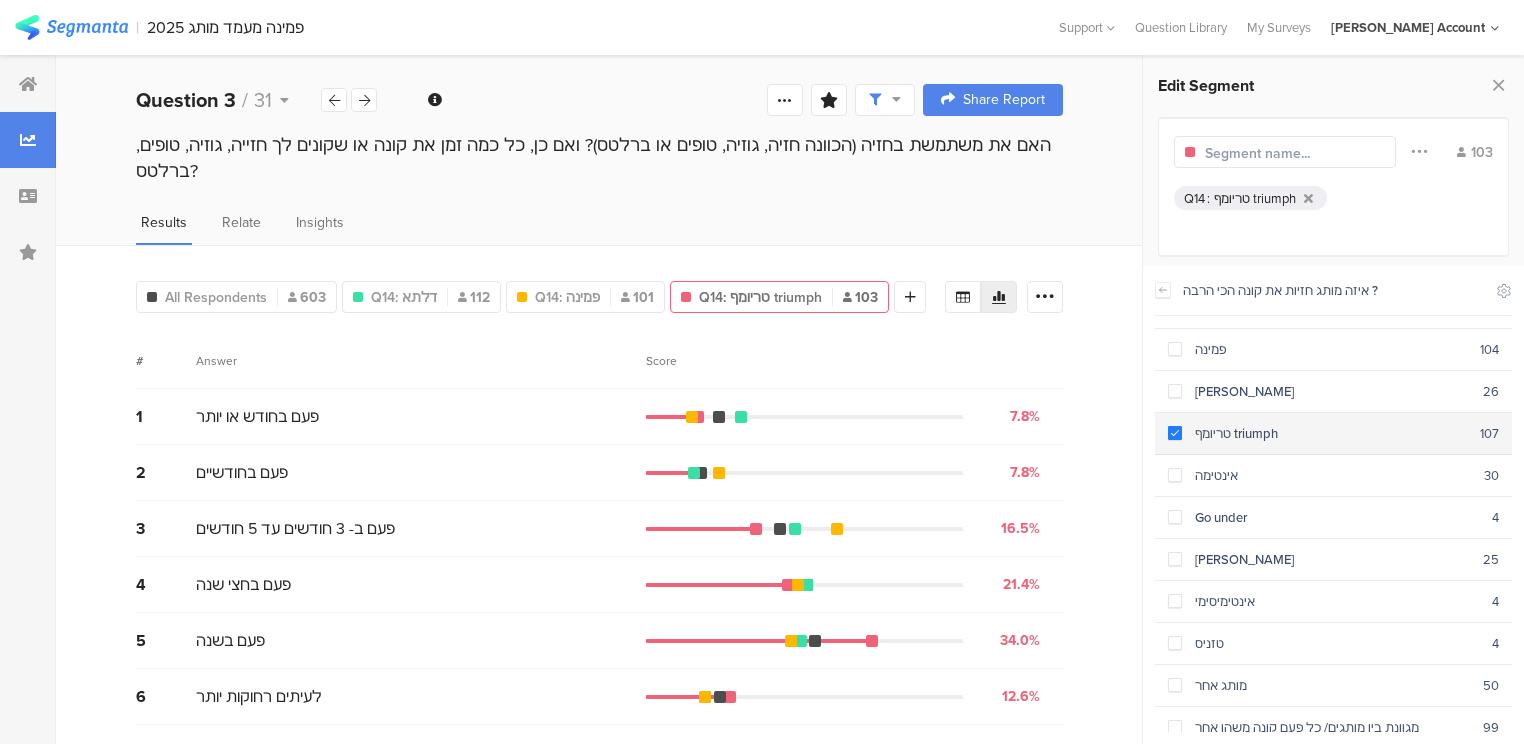 scroll, scrollTop: 114, scrollLeft: 0, axis: vertical 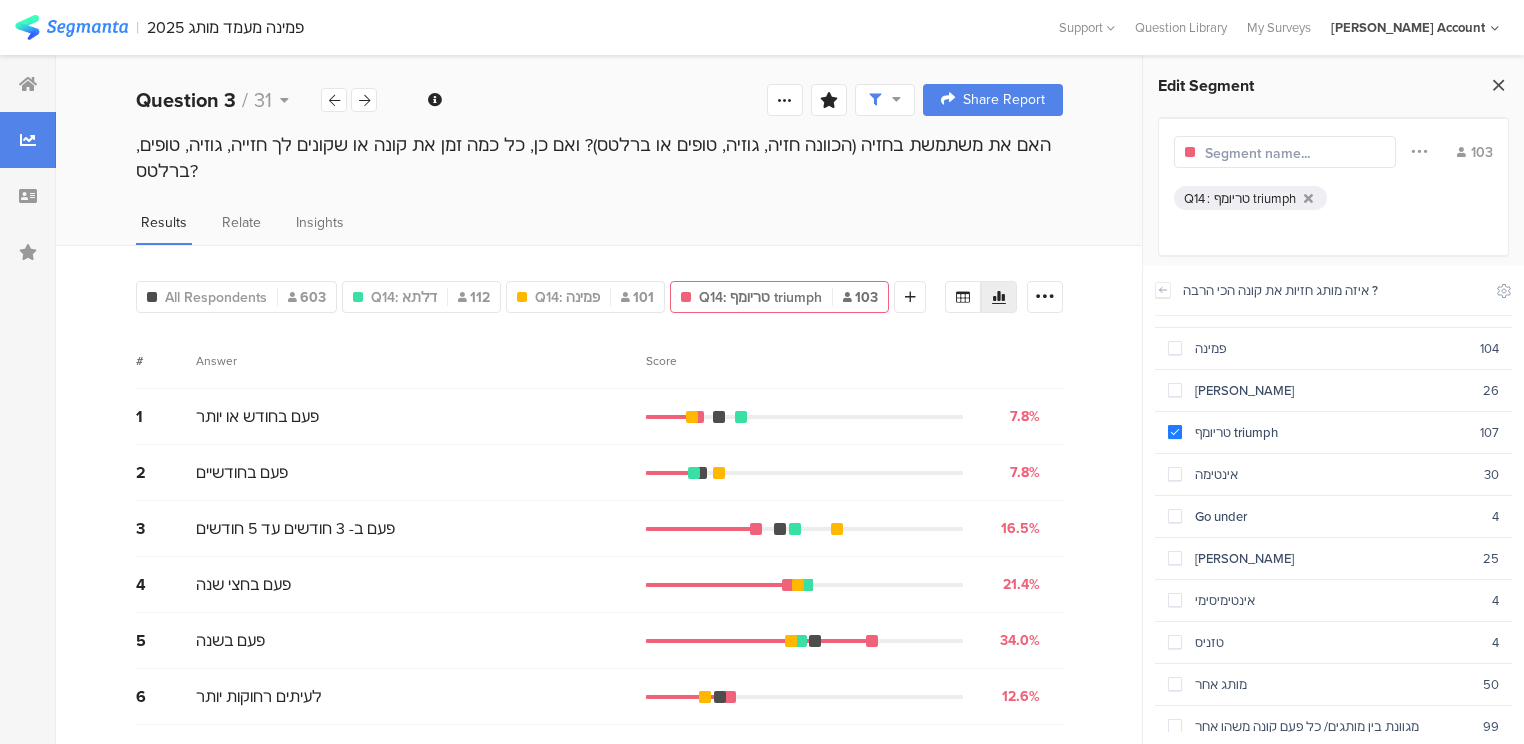 click at bounding box center [1498, 85] 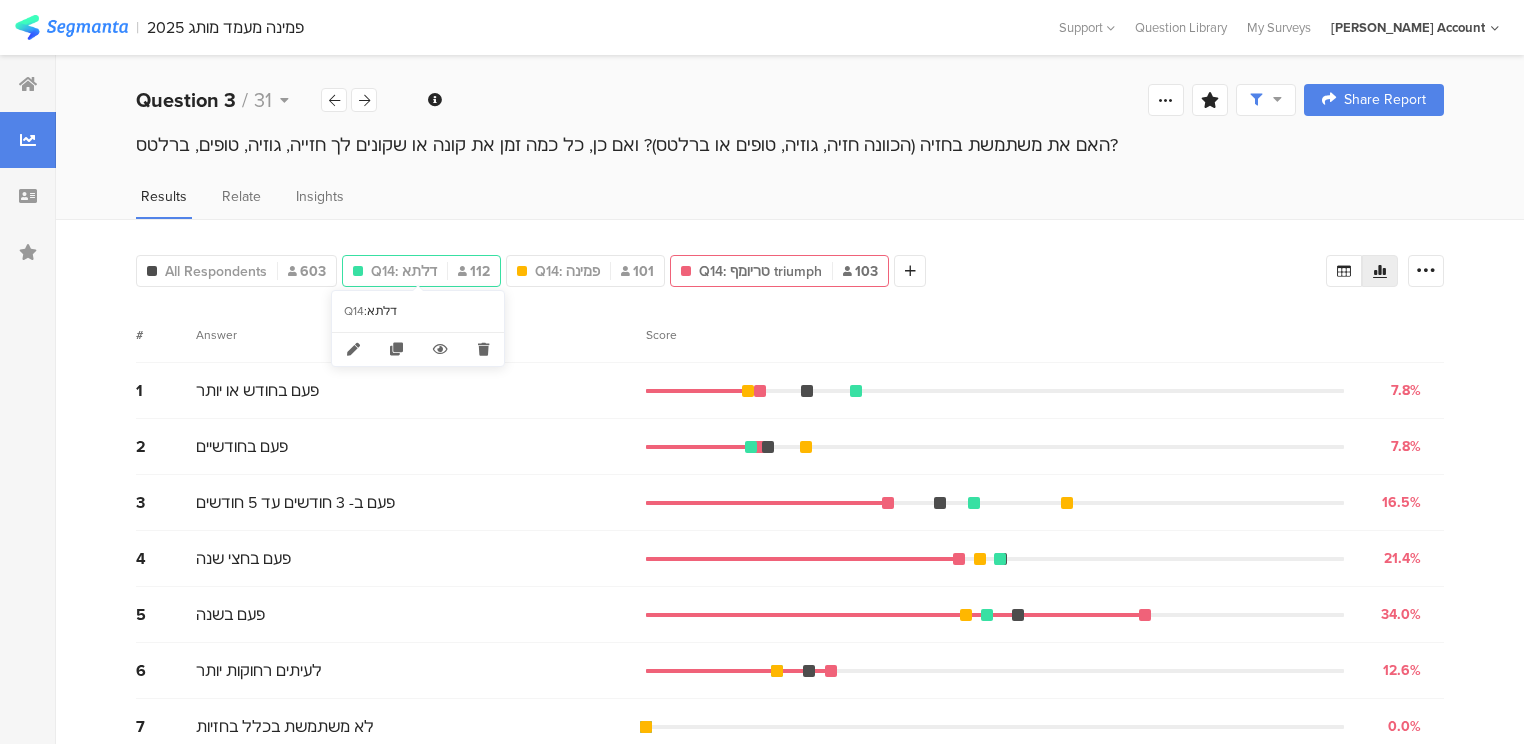 click on "Q14: דלתא" at bounding box center [404, 271] 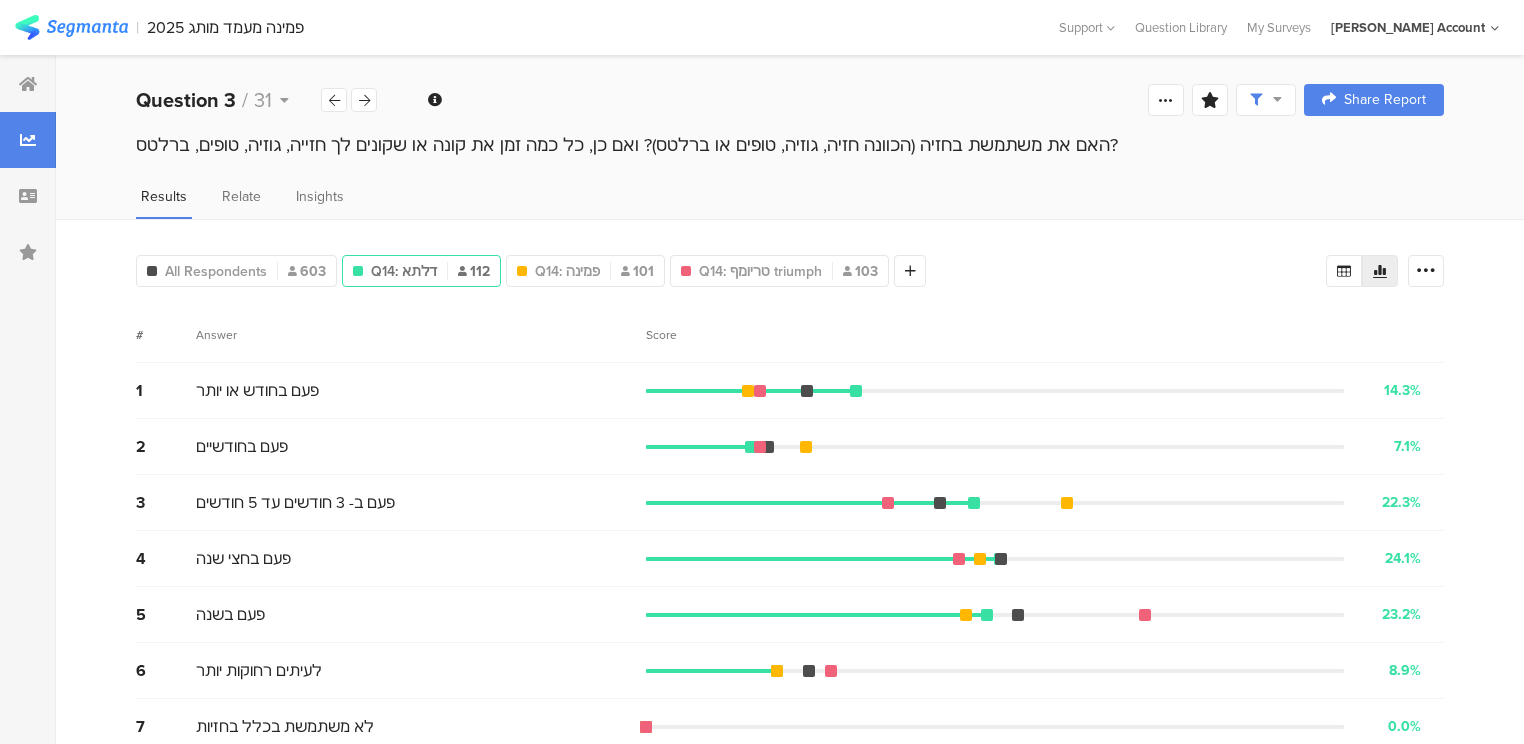 click on "Q14: דלתא" at bounding box center [404, 271] 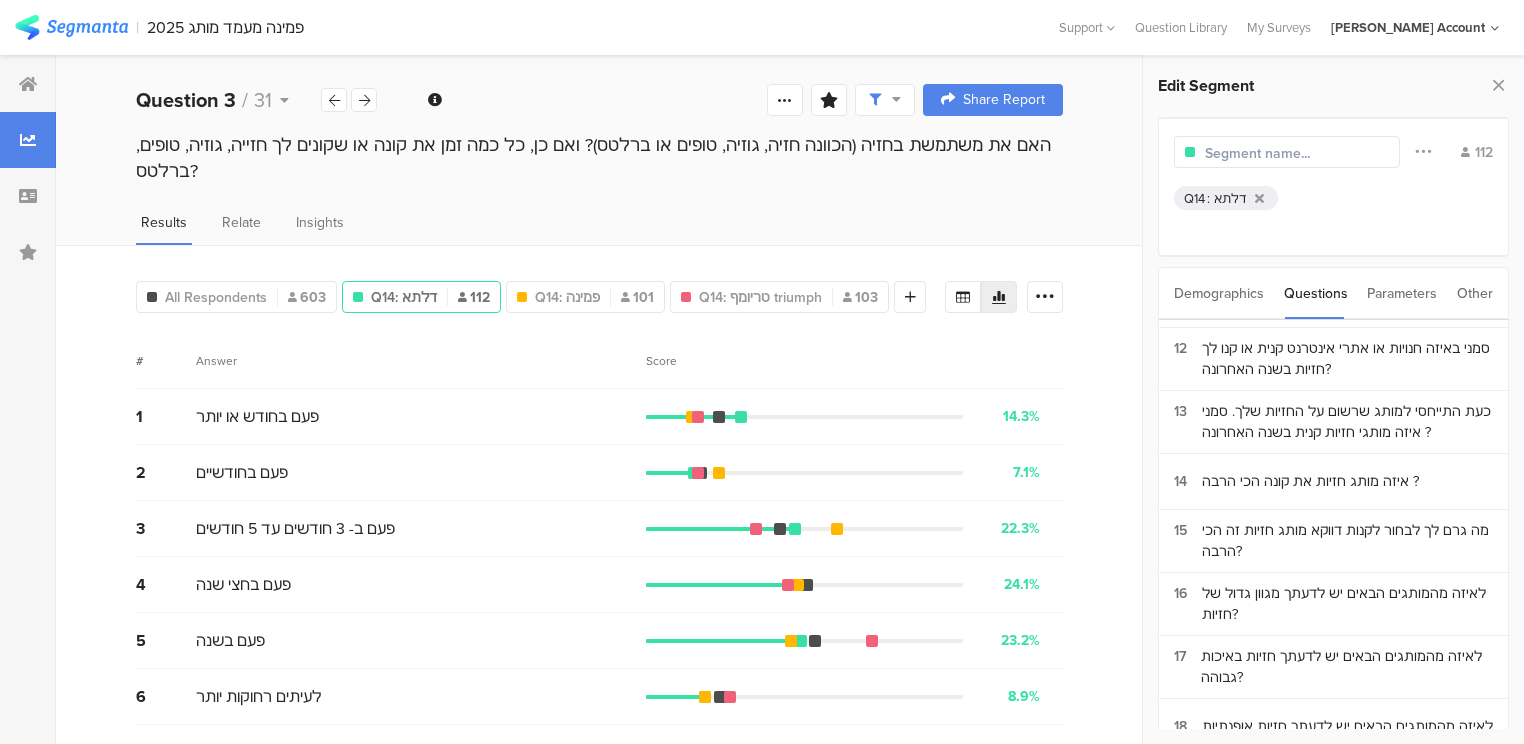 click at bounding box center (1292, 153) 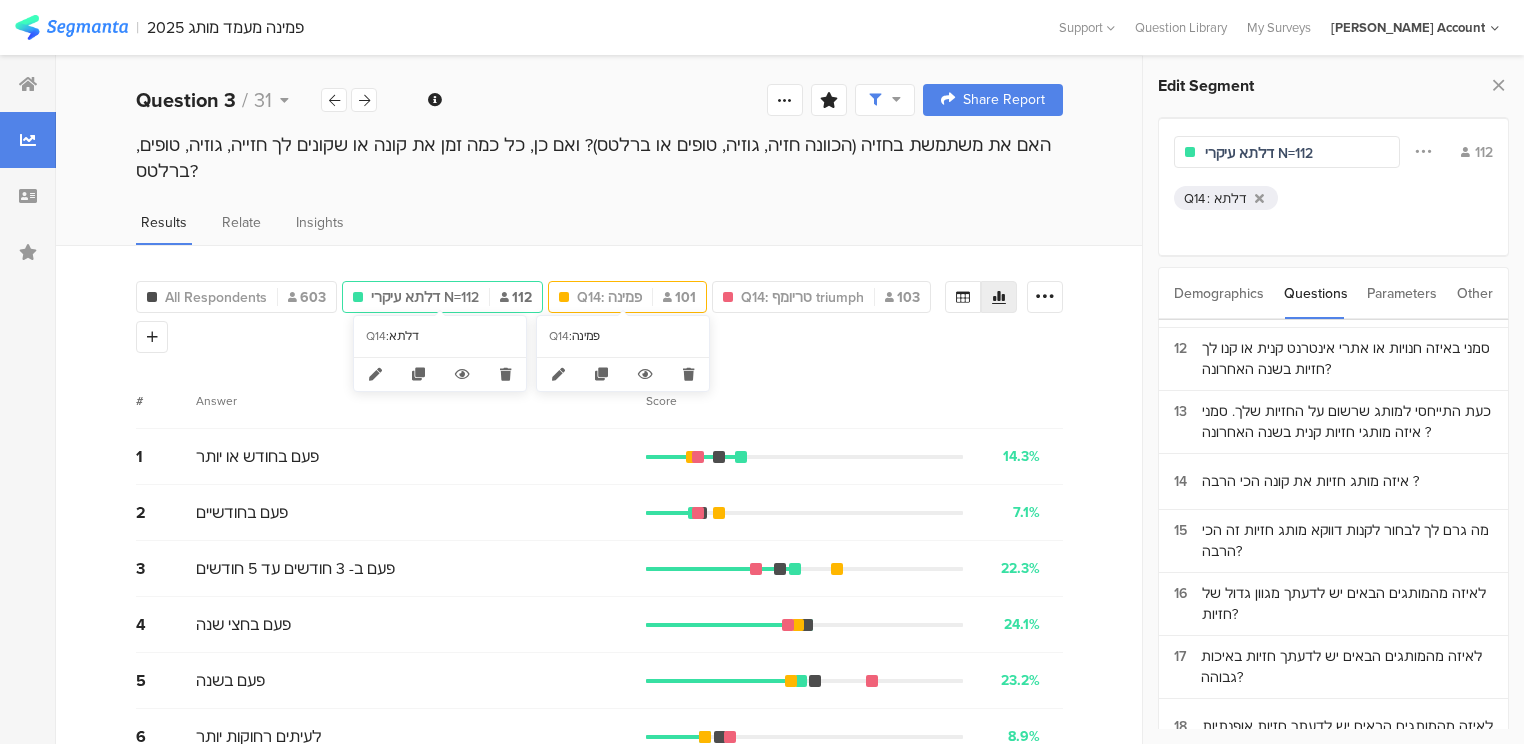 type on "דלתא עיקרי N=112" 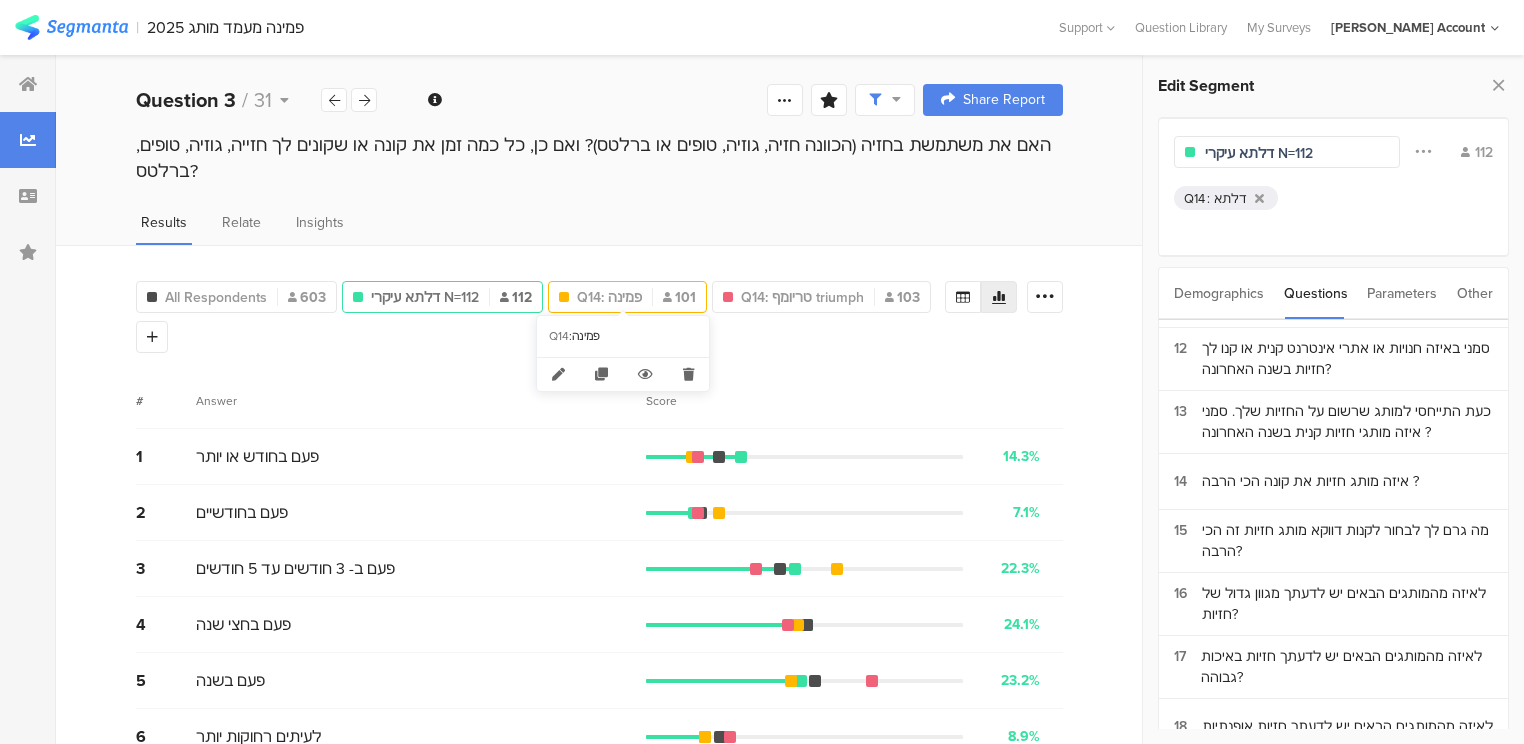 click on "Q14: פמינה" at bounding box center (609, 297) 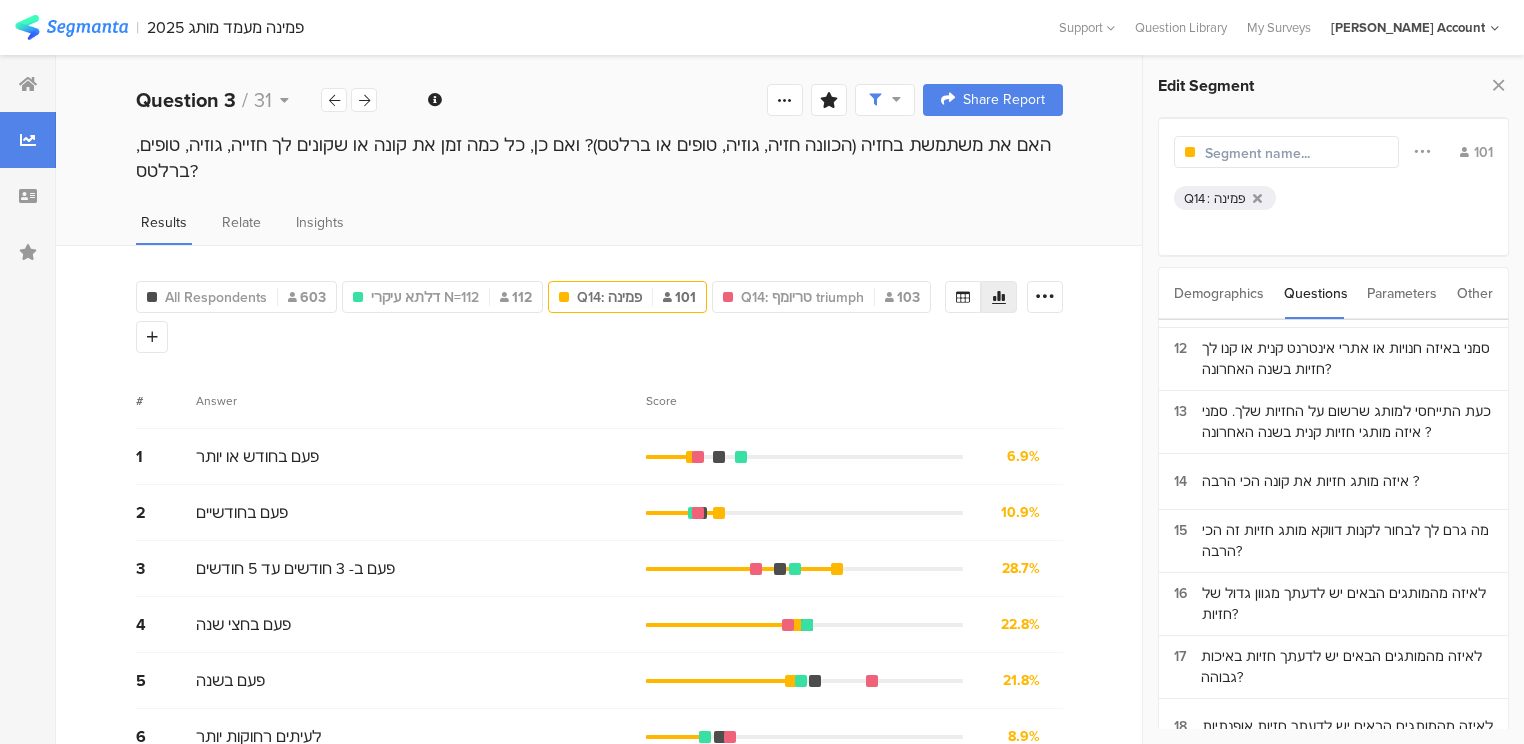 click at bounding box center (1292, 153) 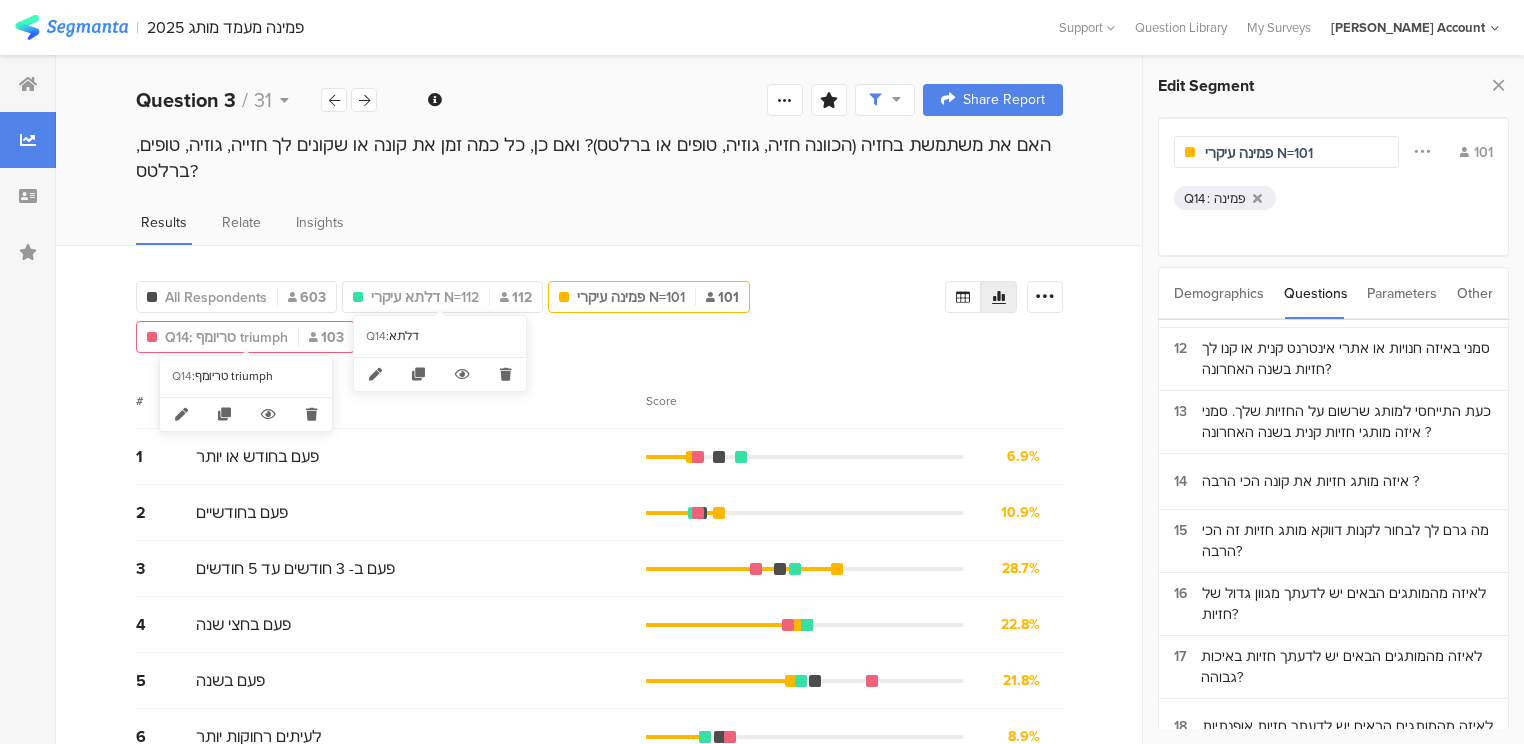 type on "פמינה עיקרי N=101" 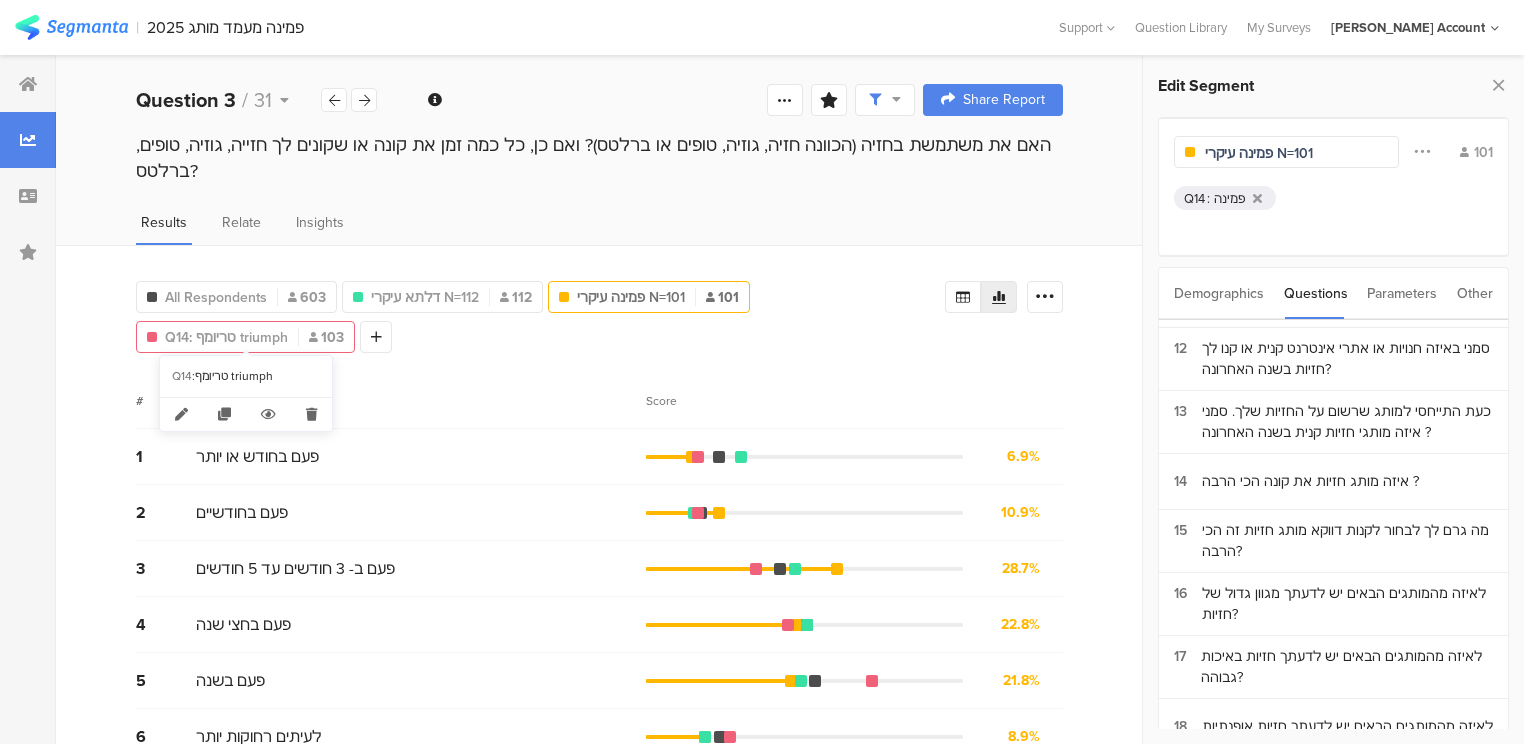 click on "Q14: טריומף triumph" at bounding box center (226, 337) 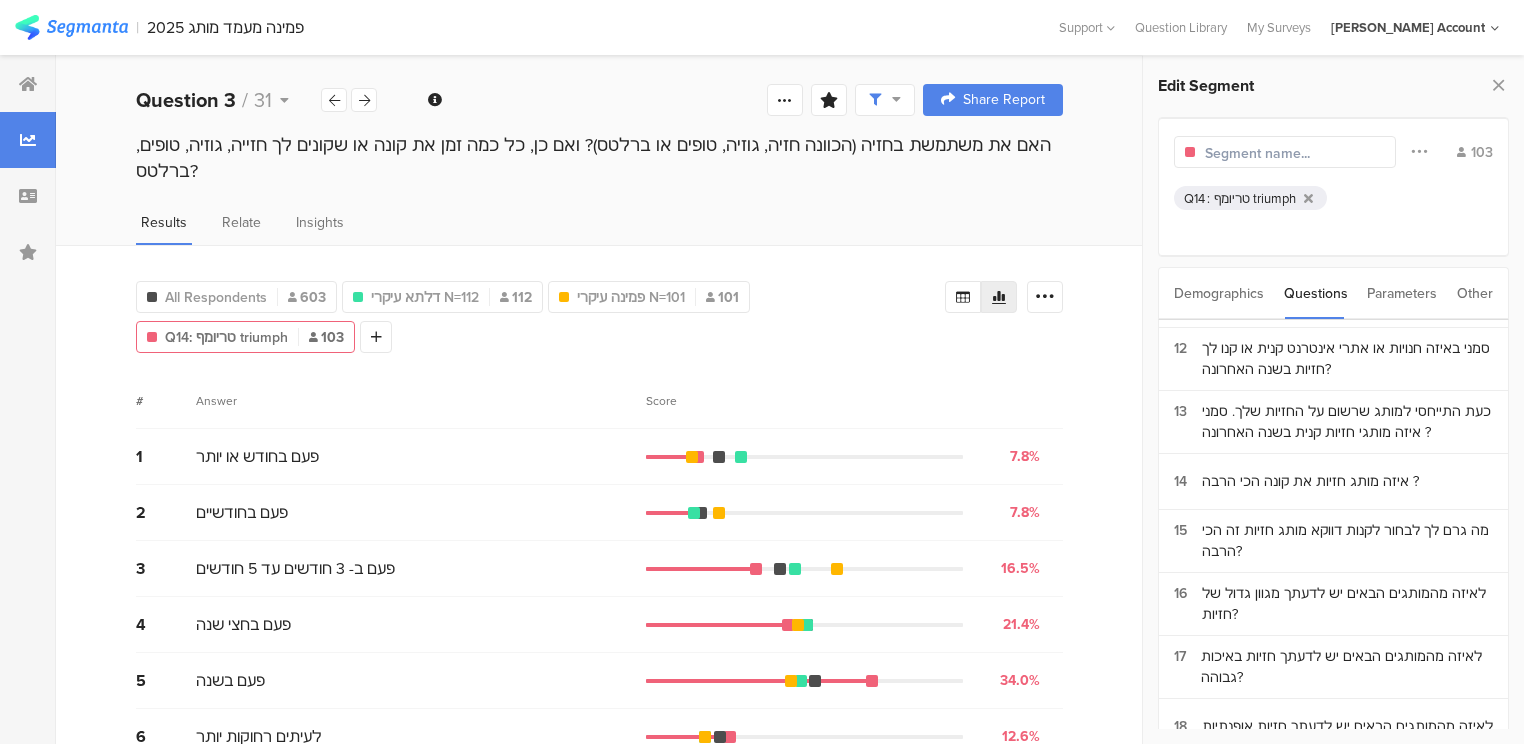 click at bounding box center (1292, 153) 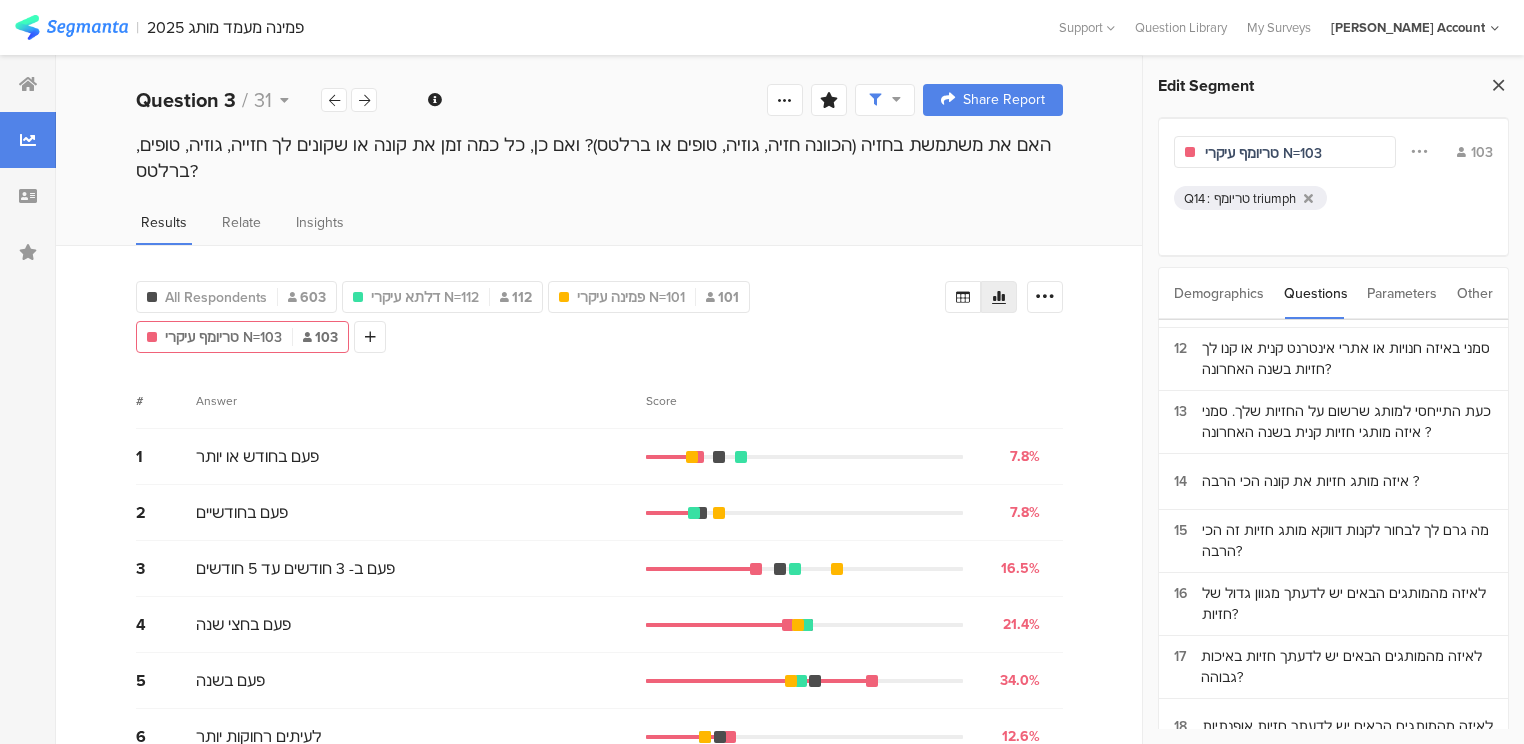 type on "טריומף עיקרי N=103" 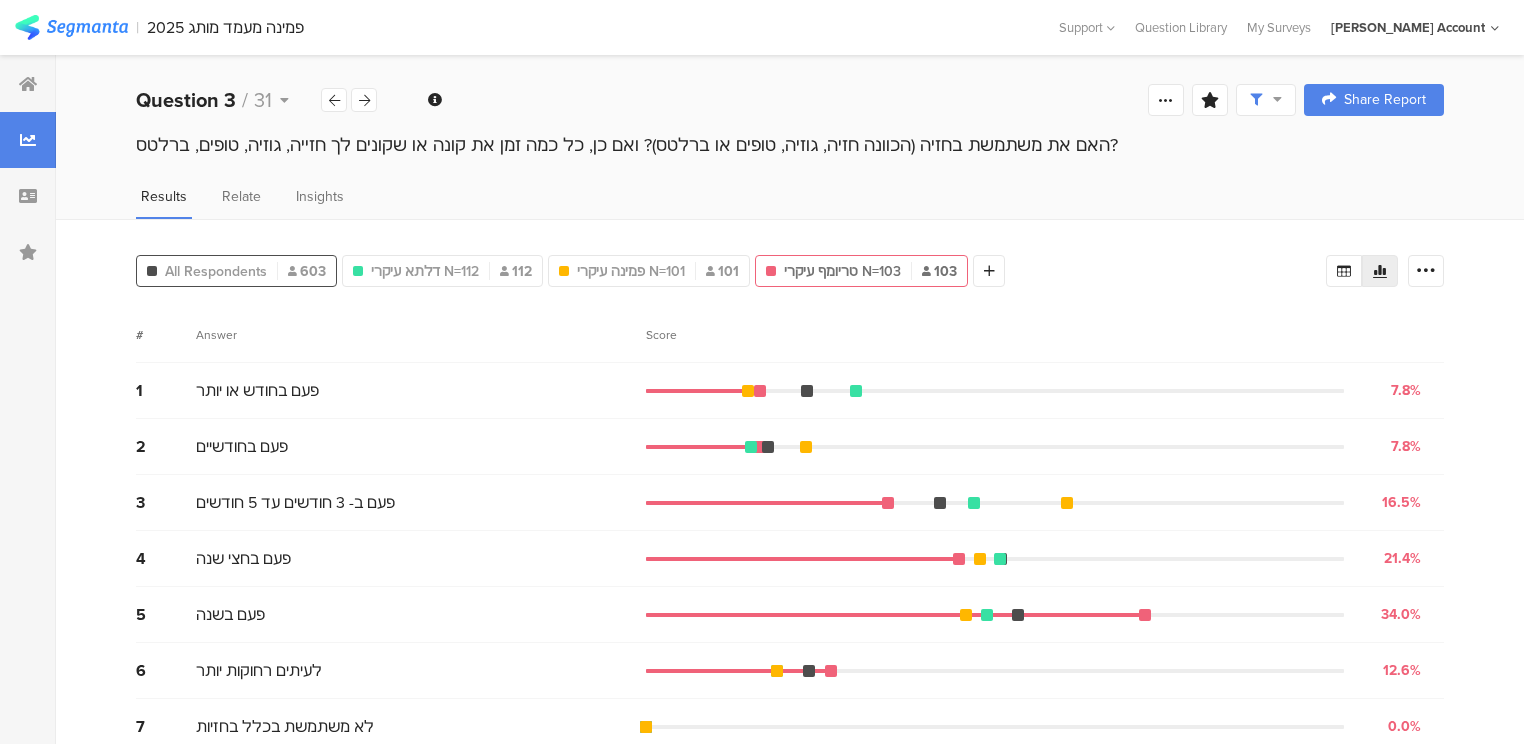 click on "All Respondents" at bounding box center [216, 271] 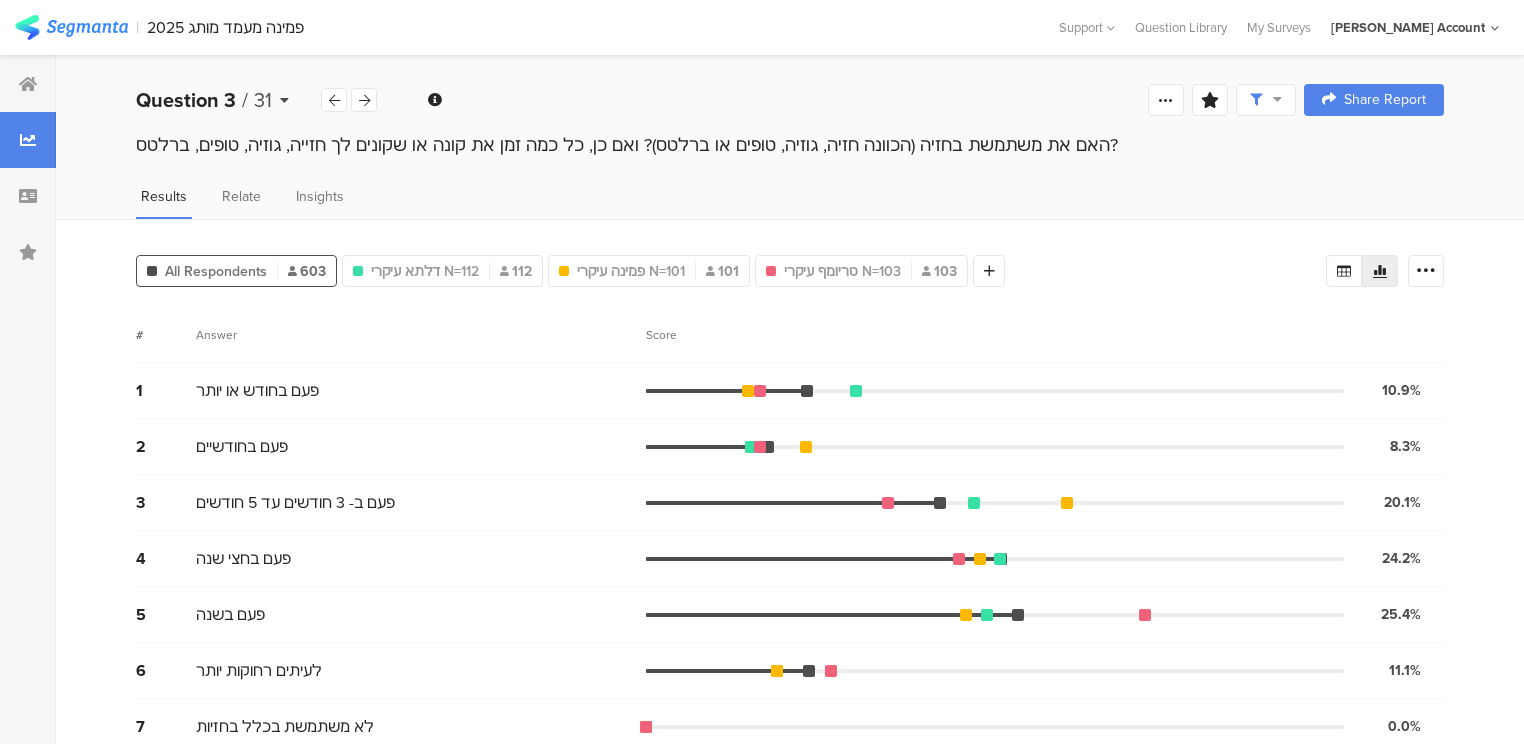 click on "31" at bounding box center [263, 100] 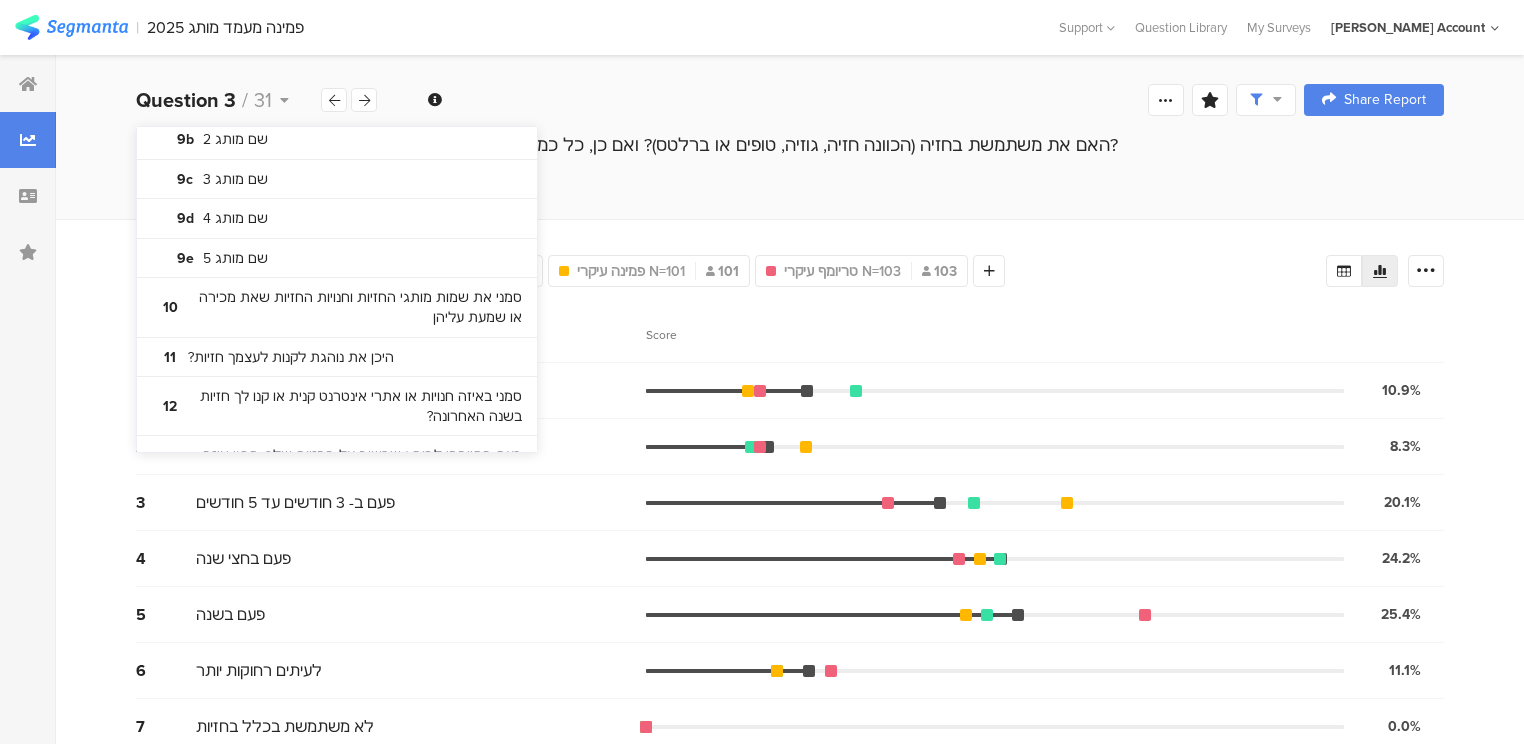 scroll, scrollTop: 1120, scrollLeft: 0, axis: vertical 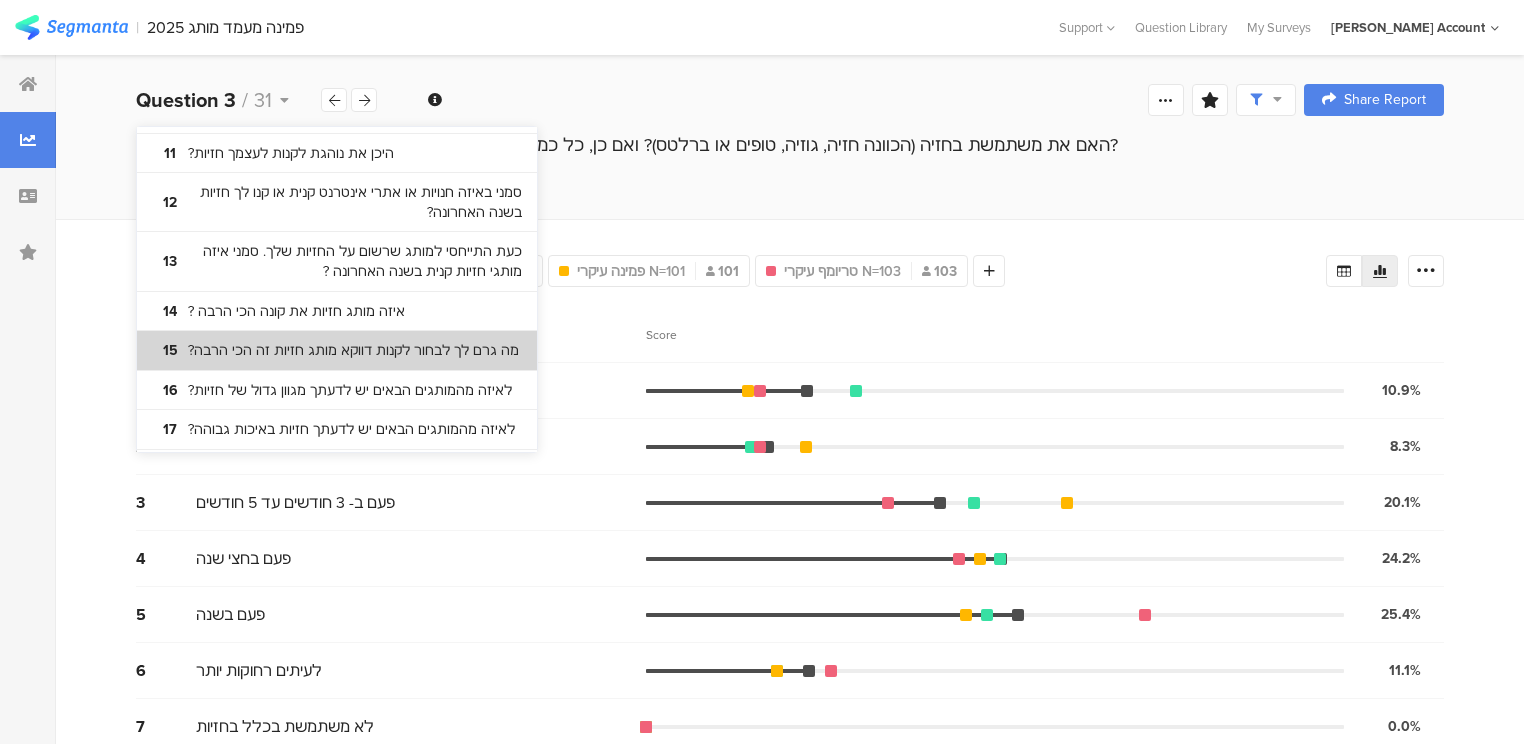 click on "15   מה גרם לך לבחור לקנות דווקא מותג חזיות זה הכי הרבה?" at bounding box center (337, 351) 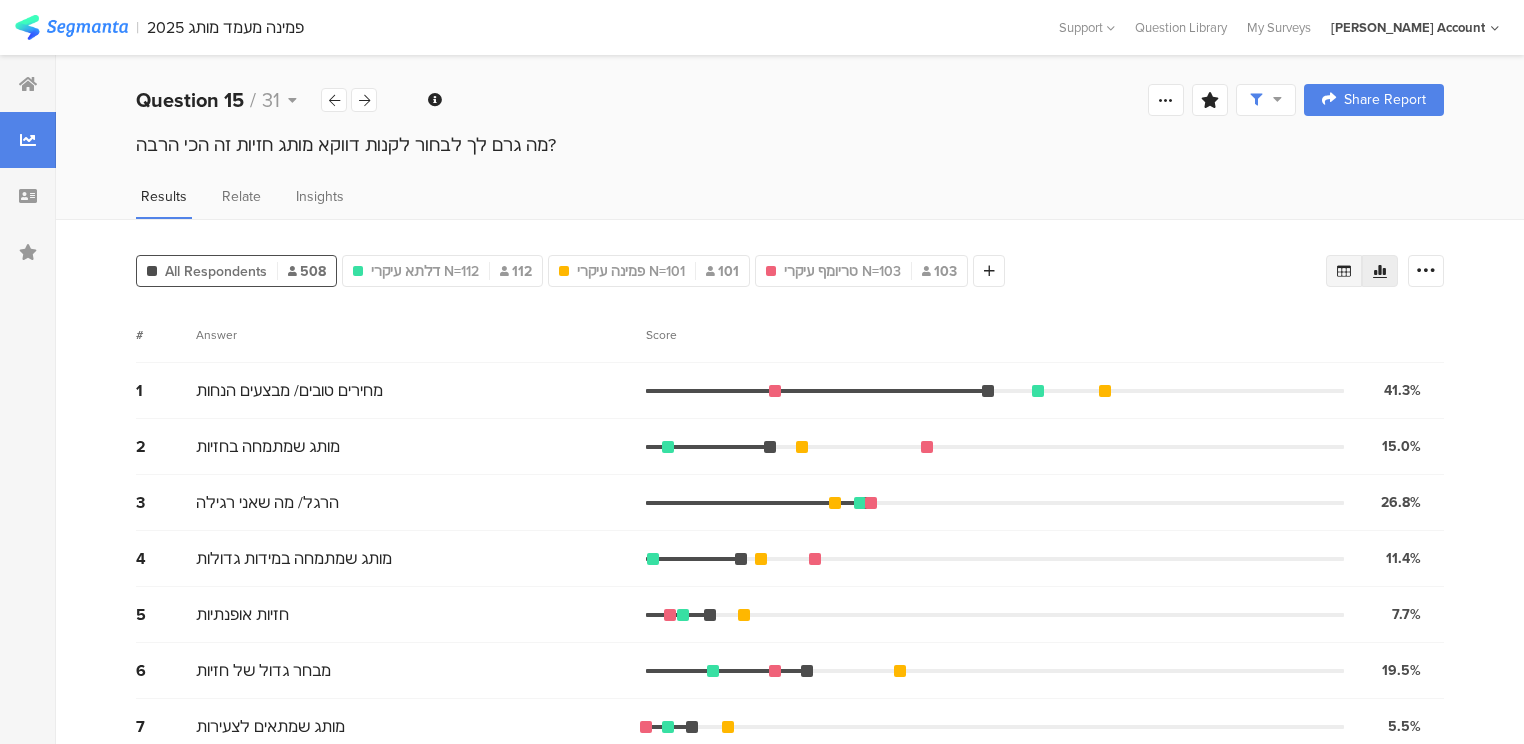 click 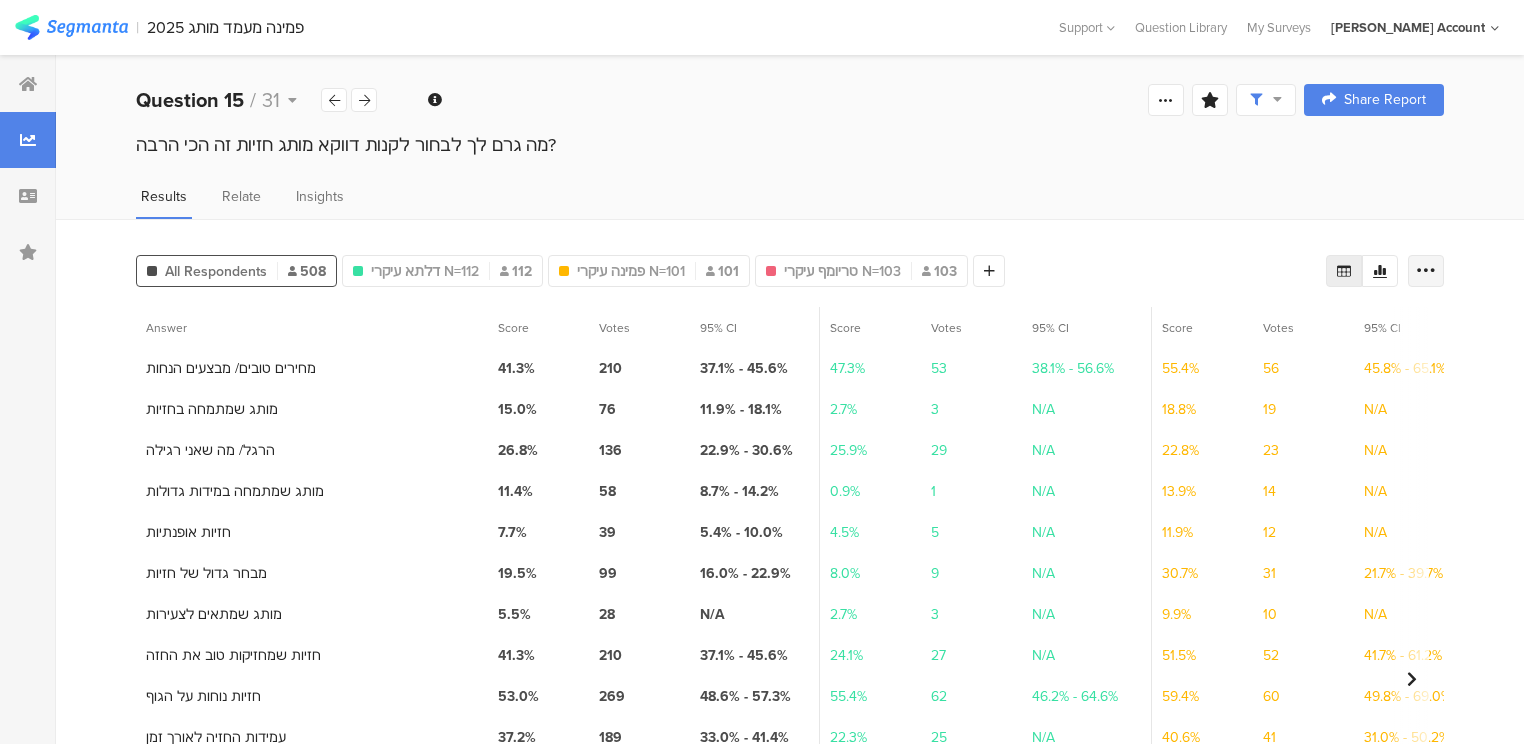 click at bounding box center (1426, 271) 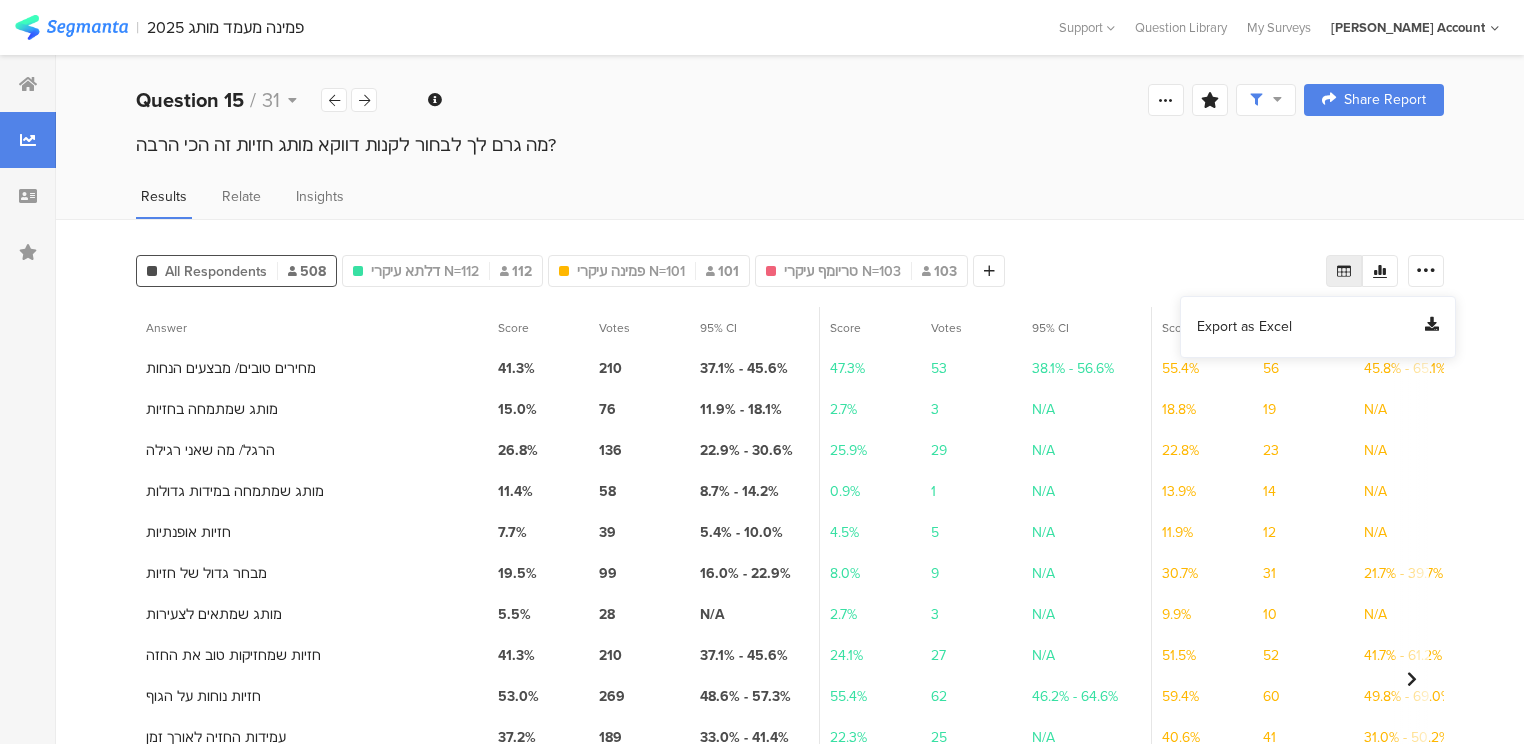 click on "Export as Excel" at bounding box center [1244, 327] 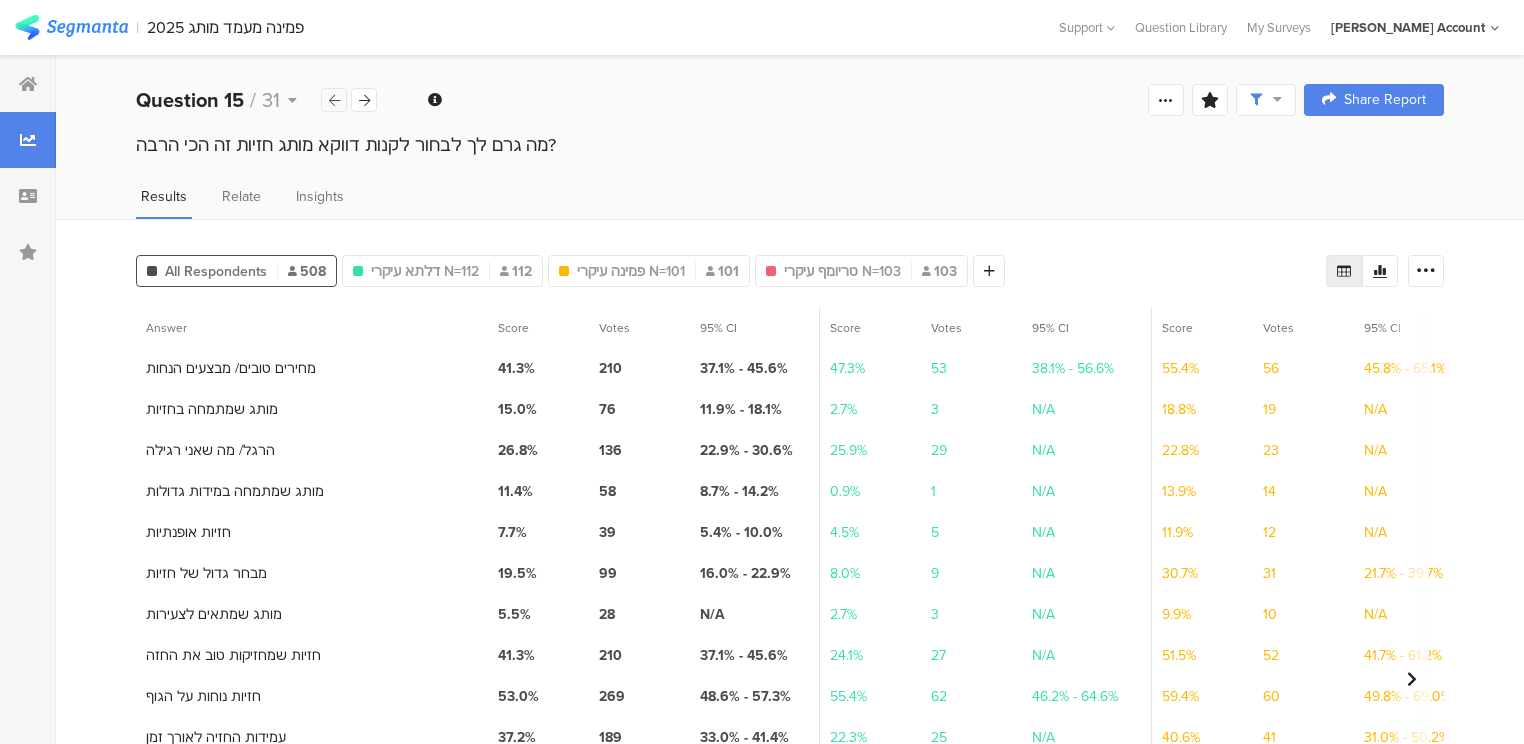 click at bounding box center (334, 100) 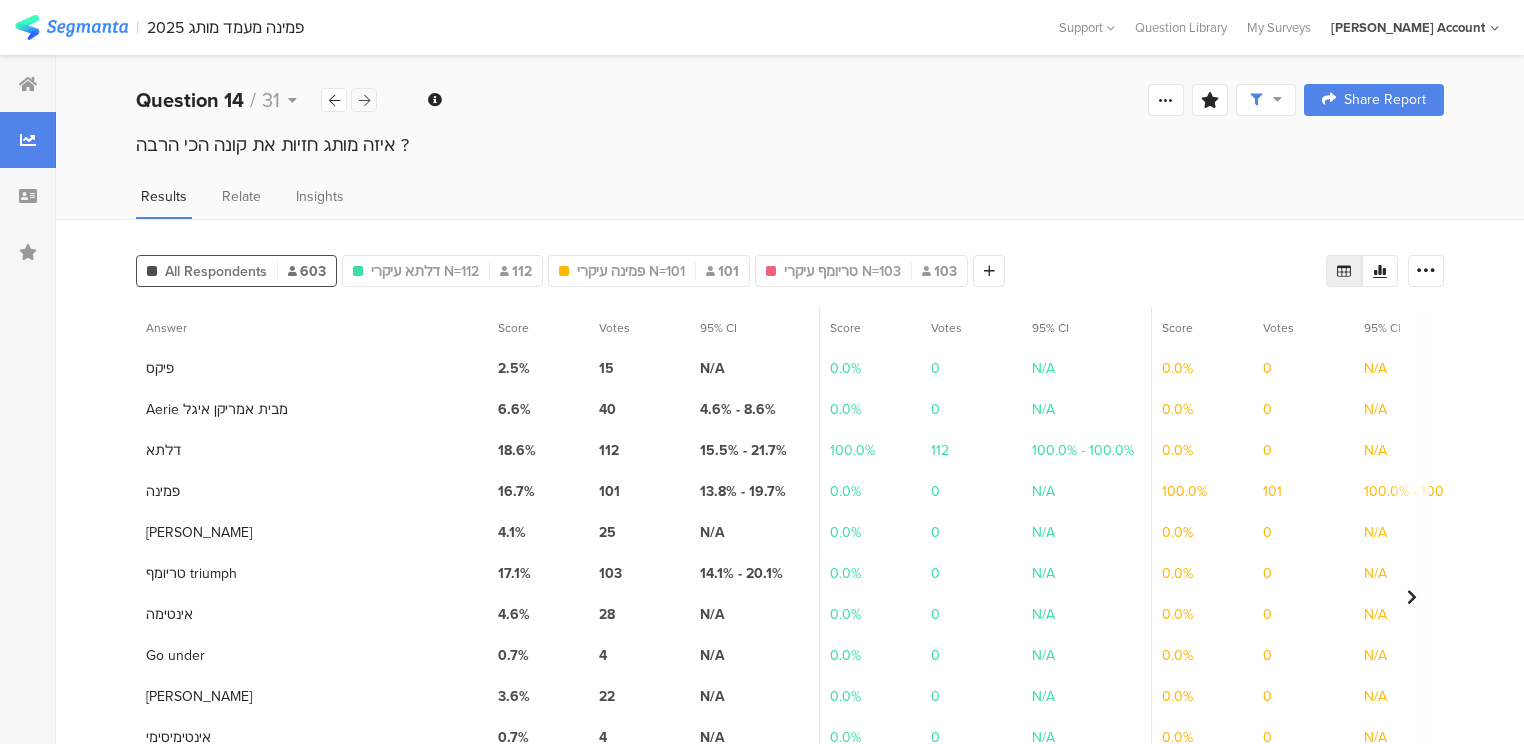 click at bounding box center [364, 100] 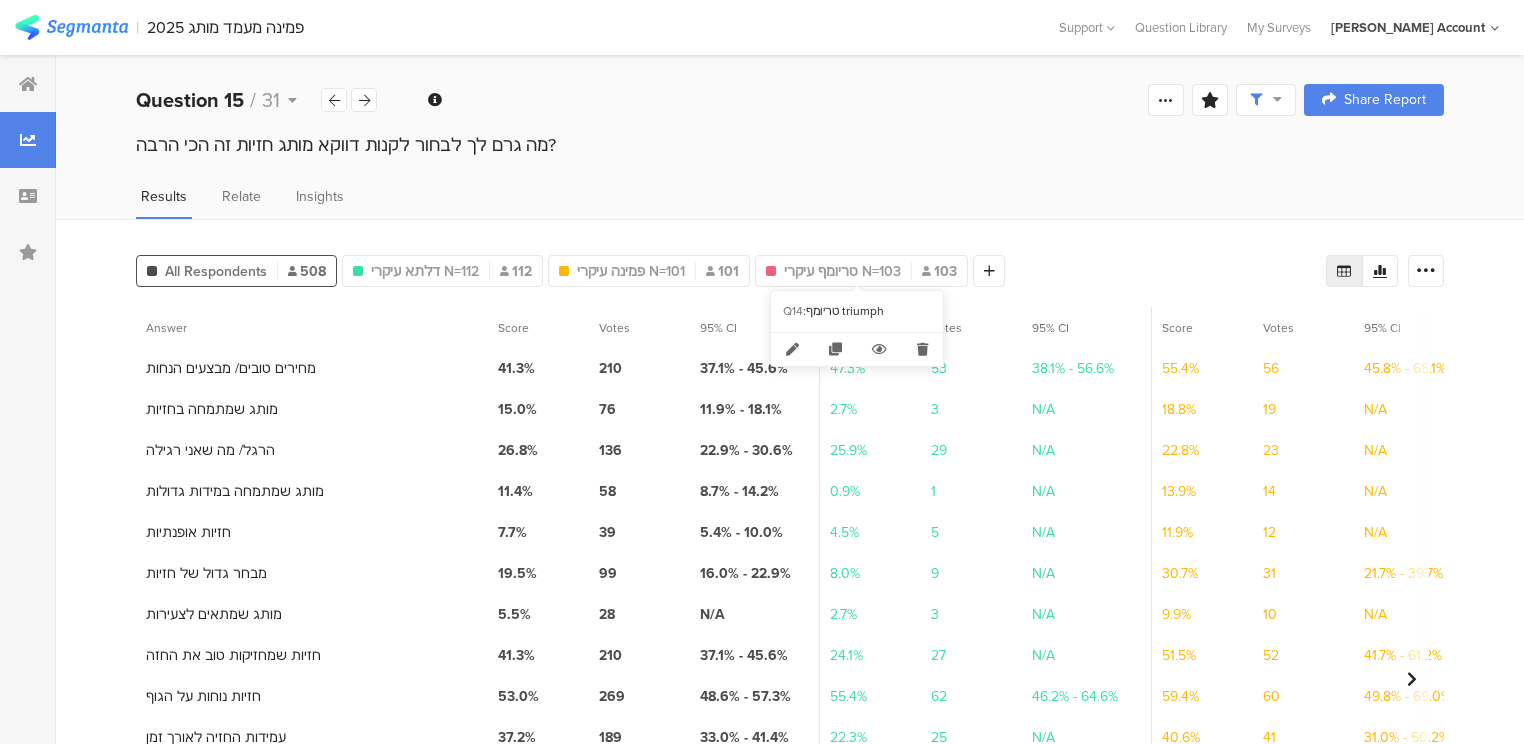 drag, startPoint x: 921, startPoint y: 348, endPoint x: 700, endPoint y: 287, distance: 229.26404 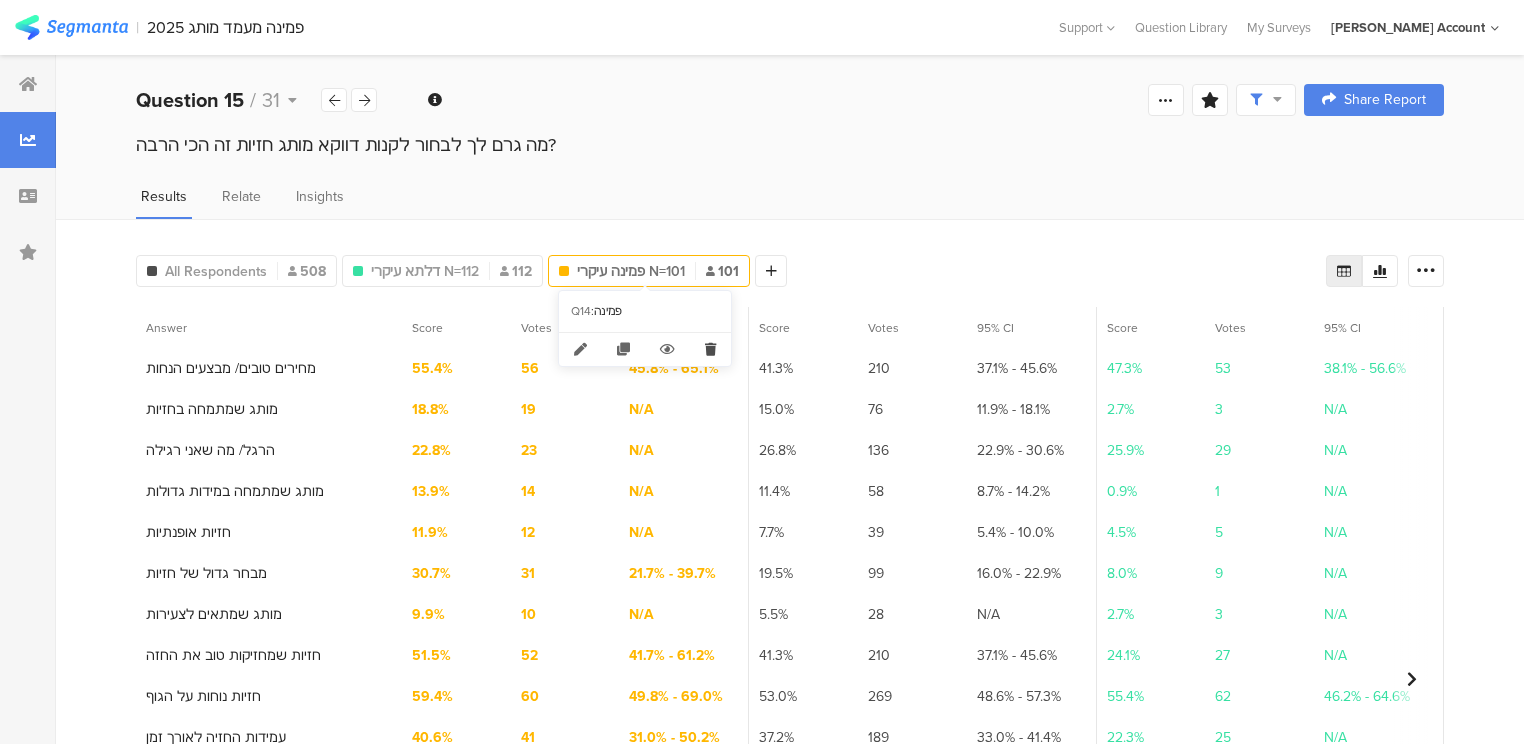 click at bounding box center (710, 349) 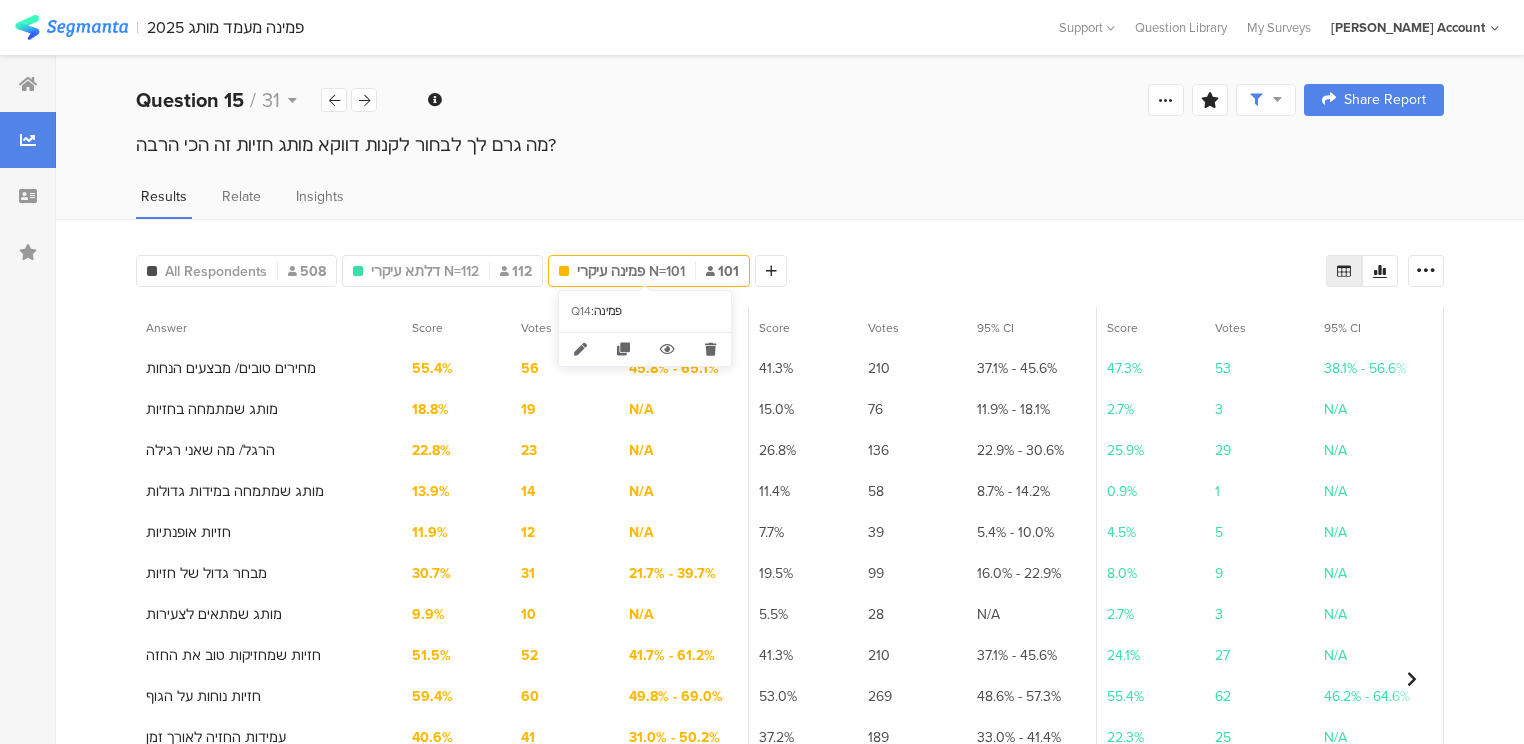 type on "דלתא עיקרי N=112" 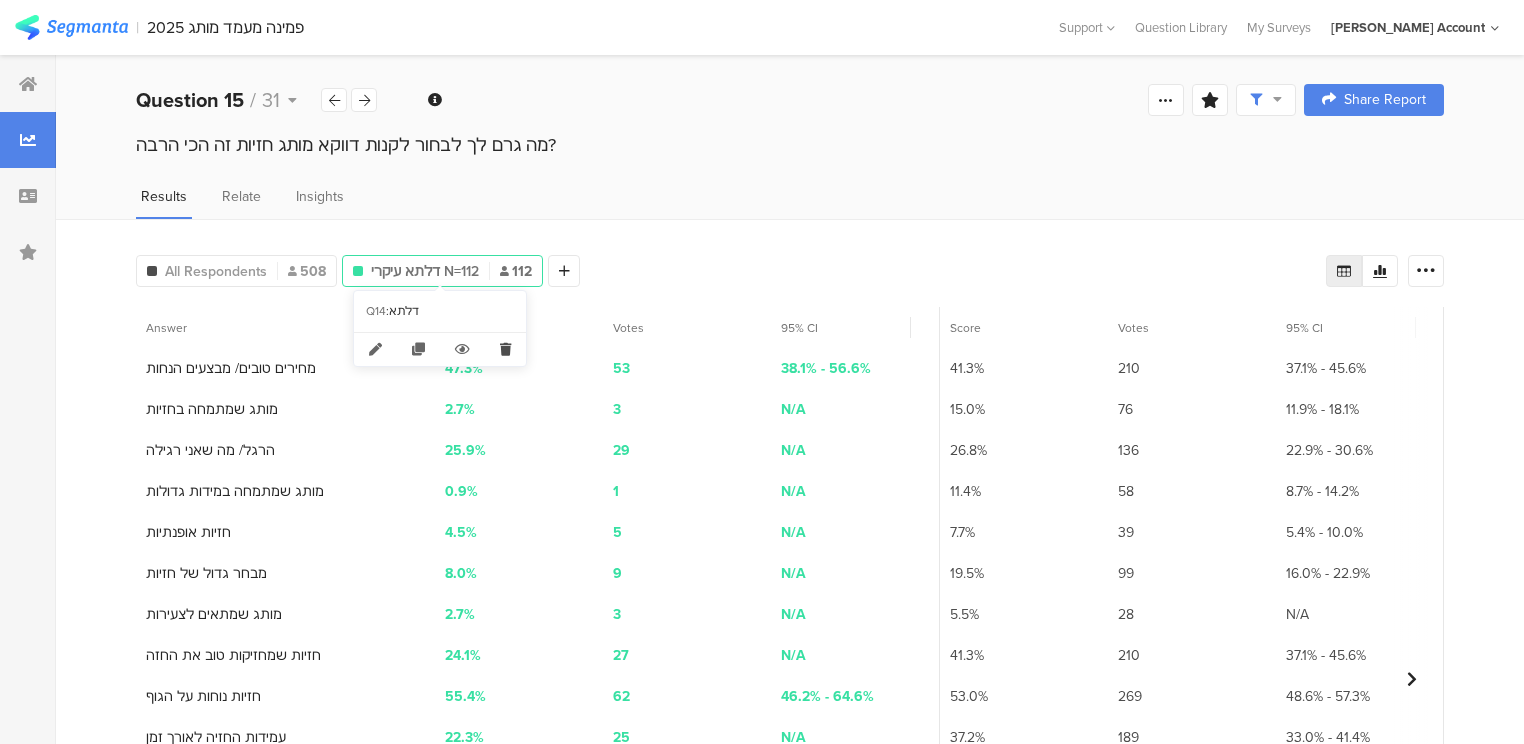 click at bounding box center [505, 349] 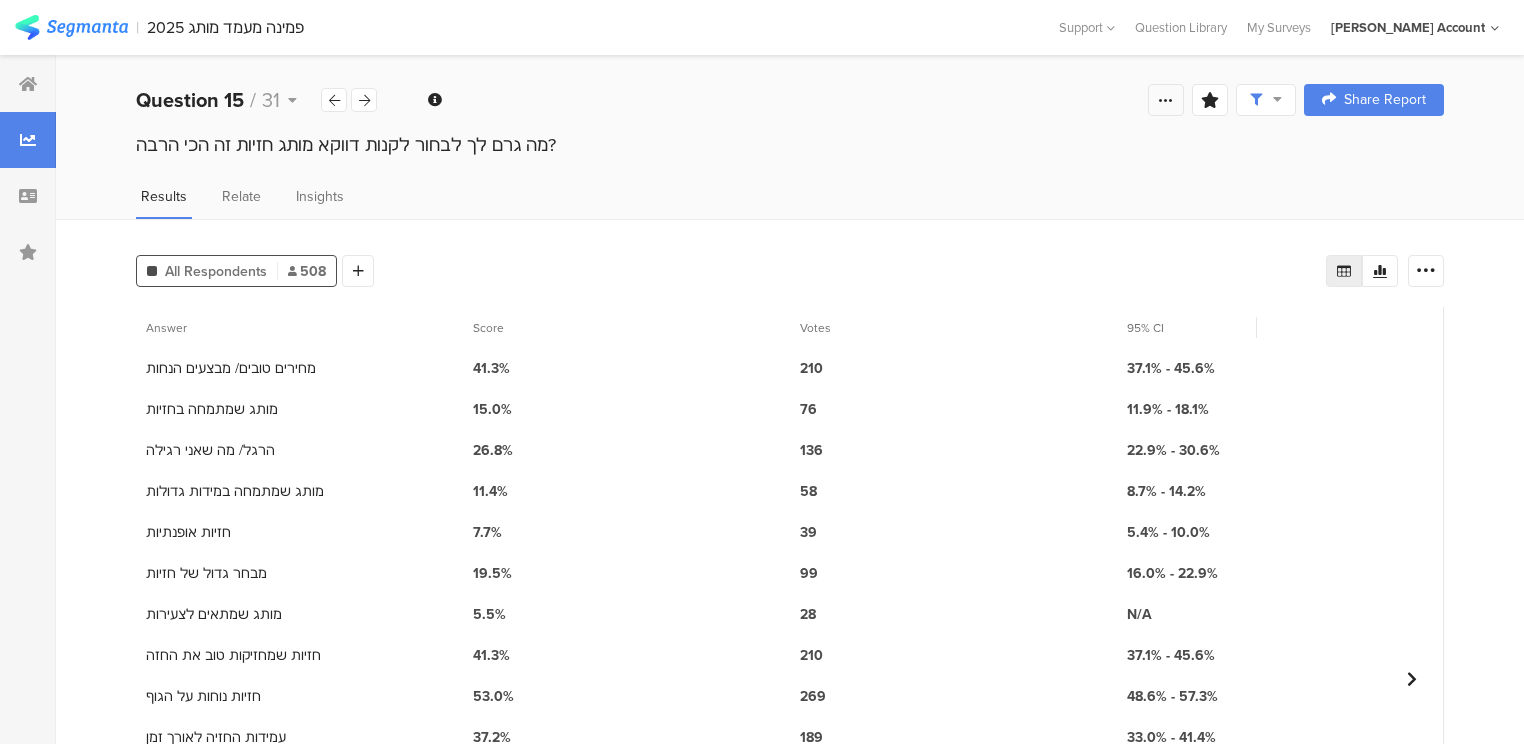 click at bounding box center [1166, 100] 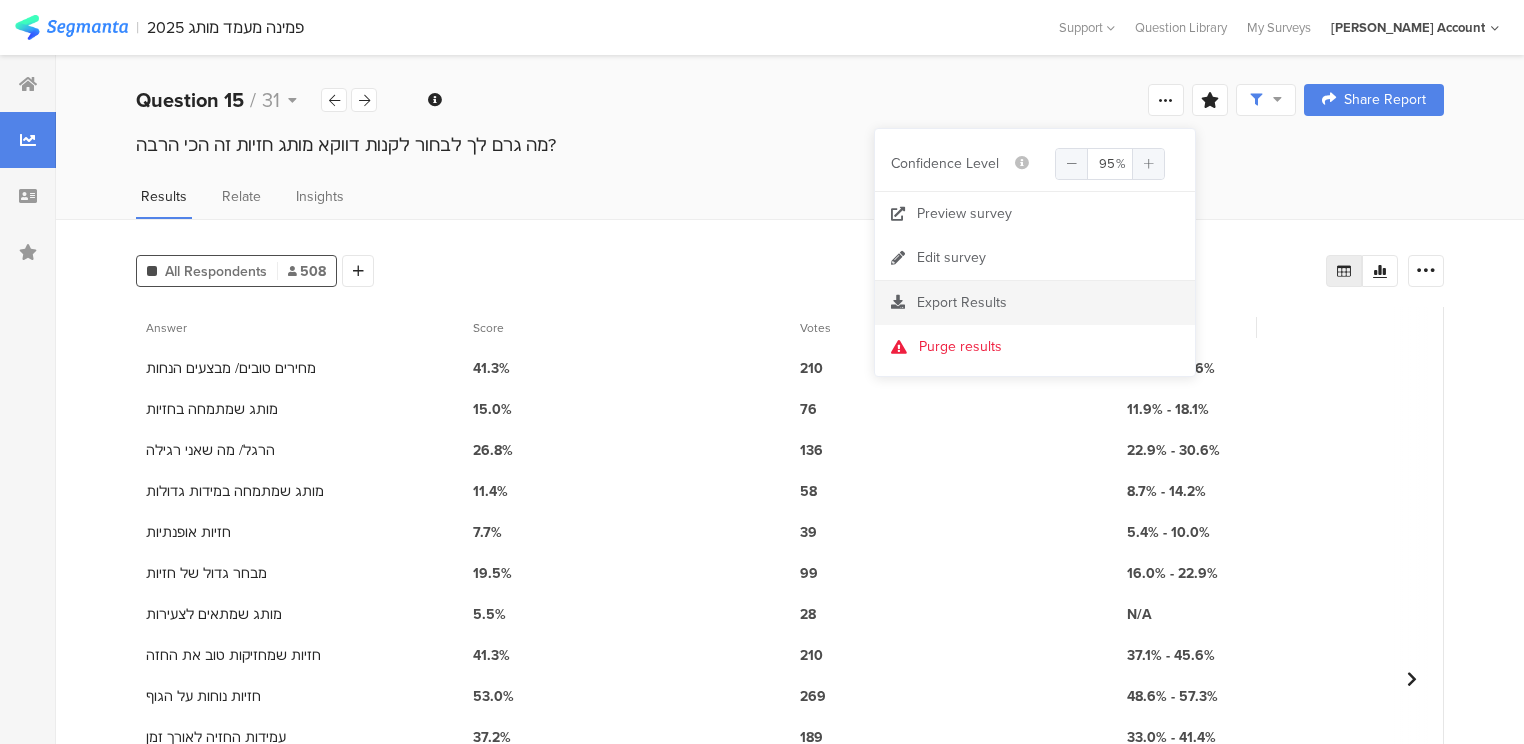 click on "Export Results" at bounding box center (962, 302) 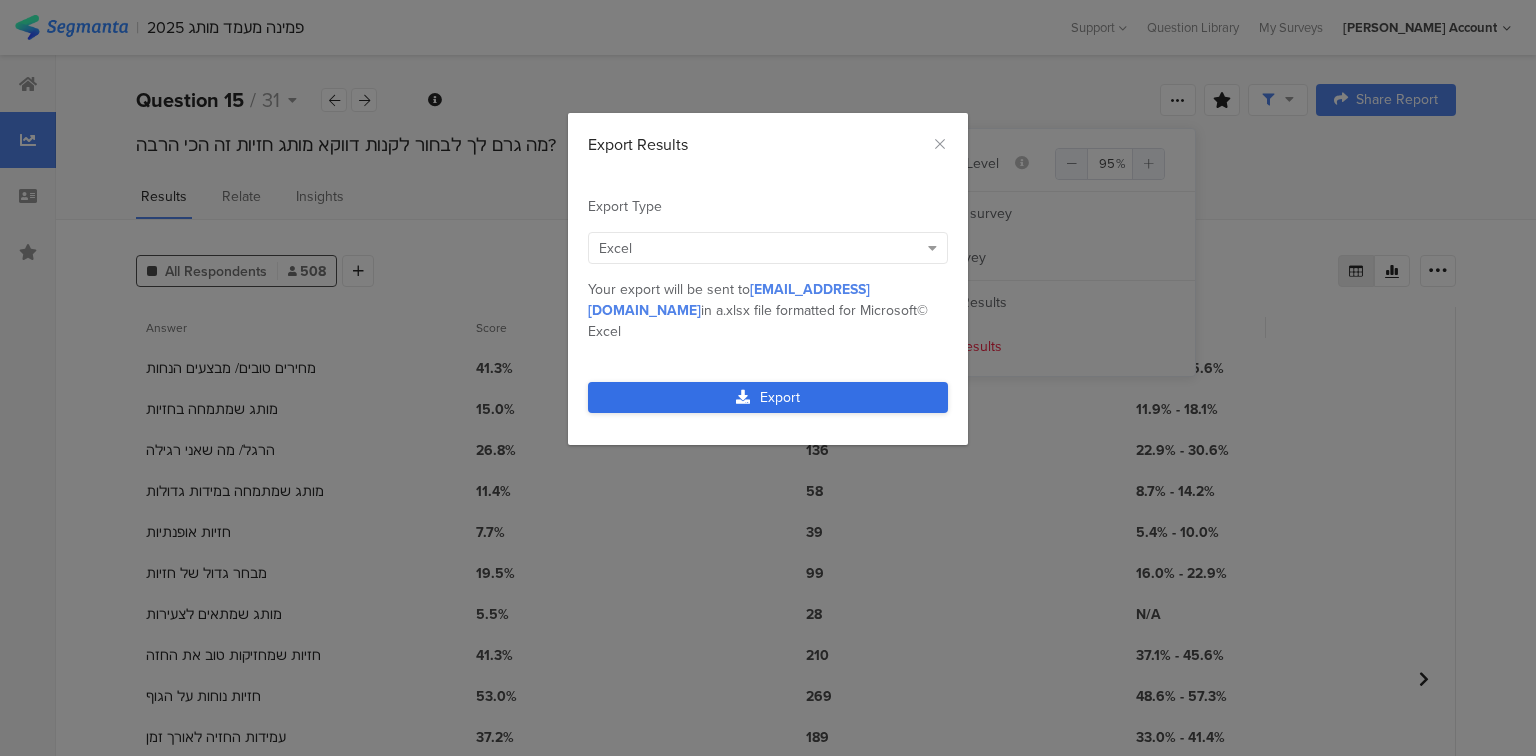 click on "Export" at bounding box center [768, 397] 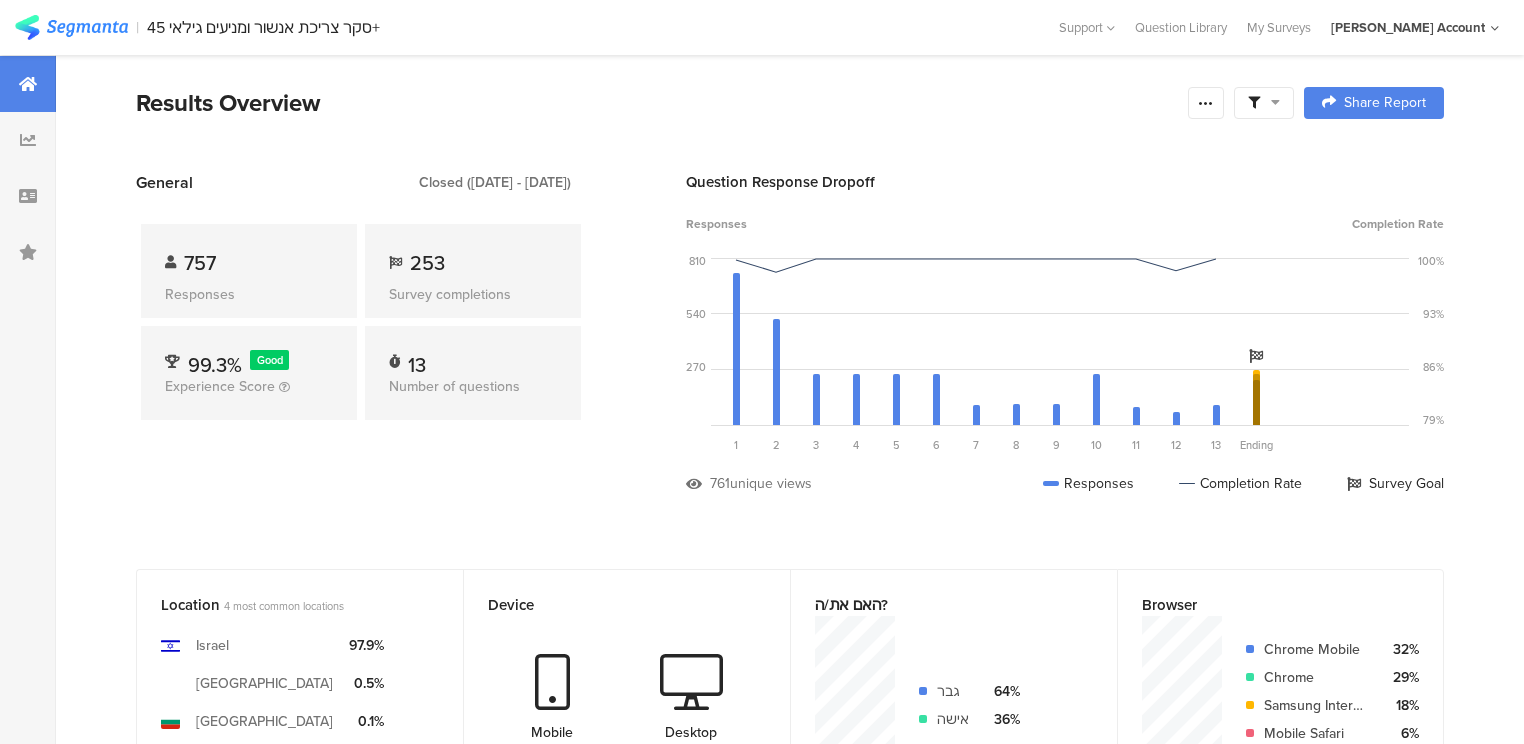 scroll, scrollTop: 0, scrollLeft: 0, axis: both 